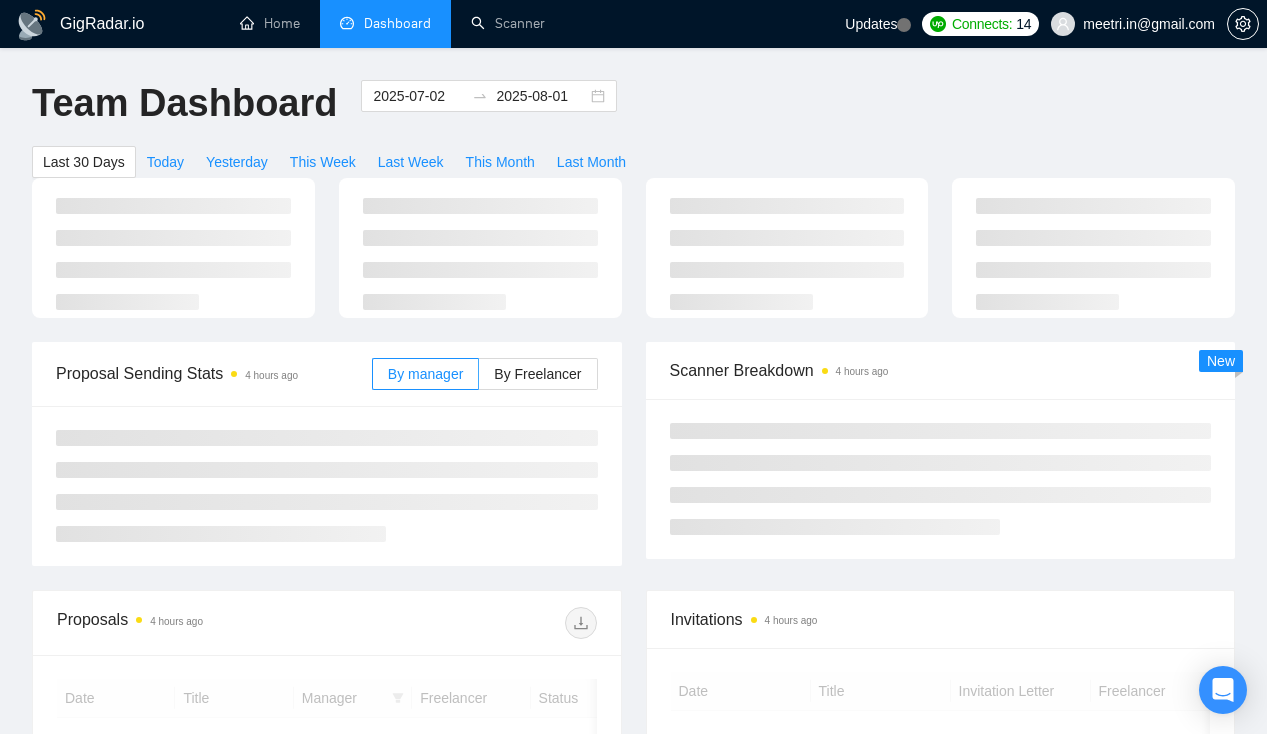 scroll, scrollTop: 0, scrollLeft: 0, axis: both 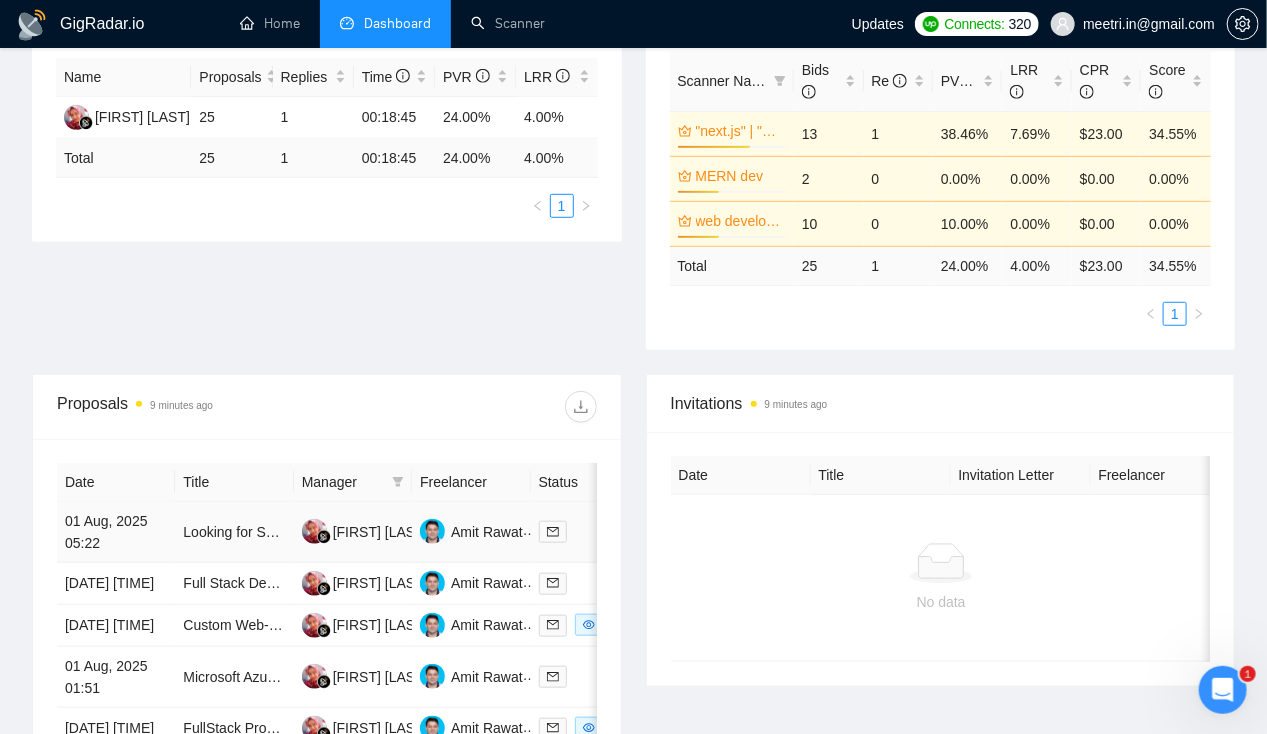 click on "01 Aug, 2025 05:22" at bounding box center (116, 532) 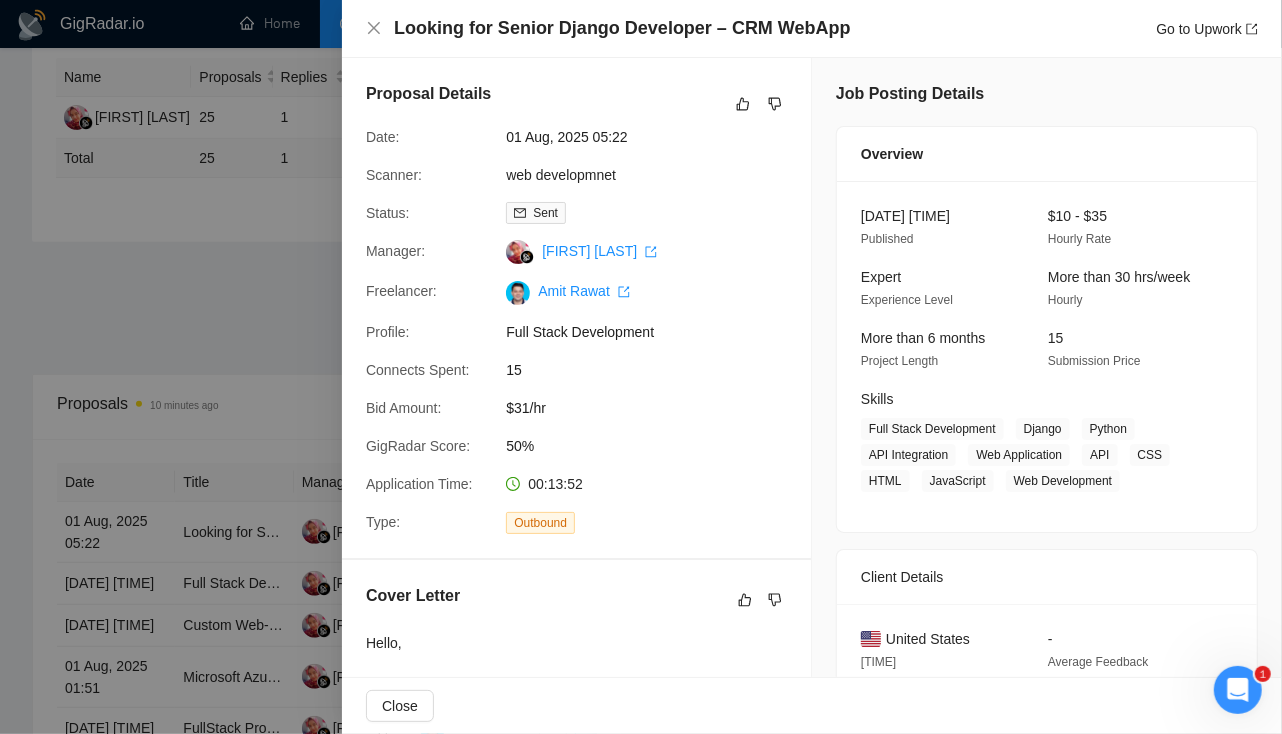 scroll, scrollTop: 442, scrollLeft: 0, axis: vertical 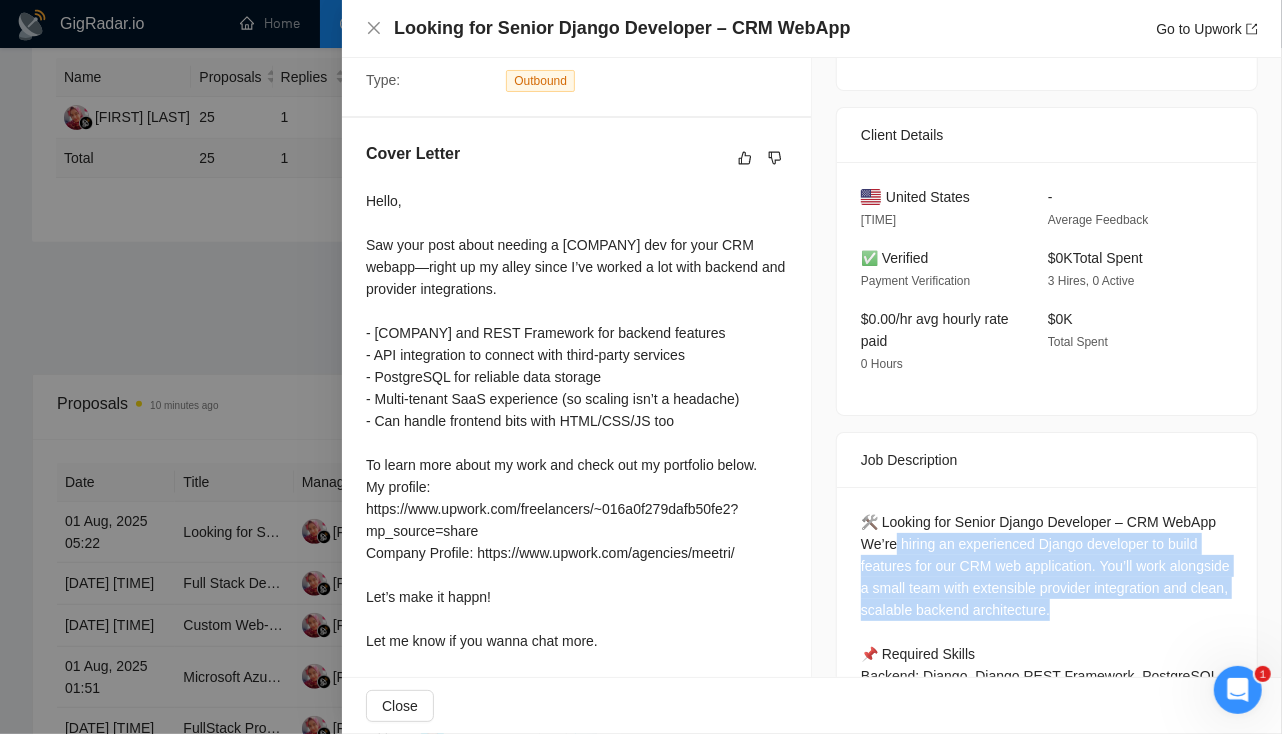 drag, startPoint x: 887, startPoint y: 539, endPoint x: 1113, endPoint y: 594, distance: 232.59622 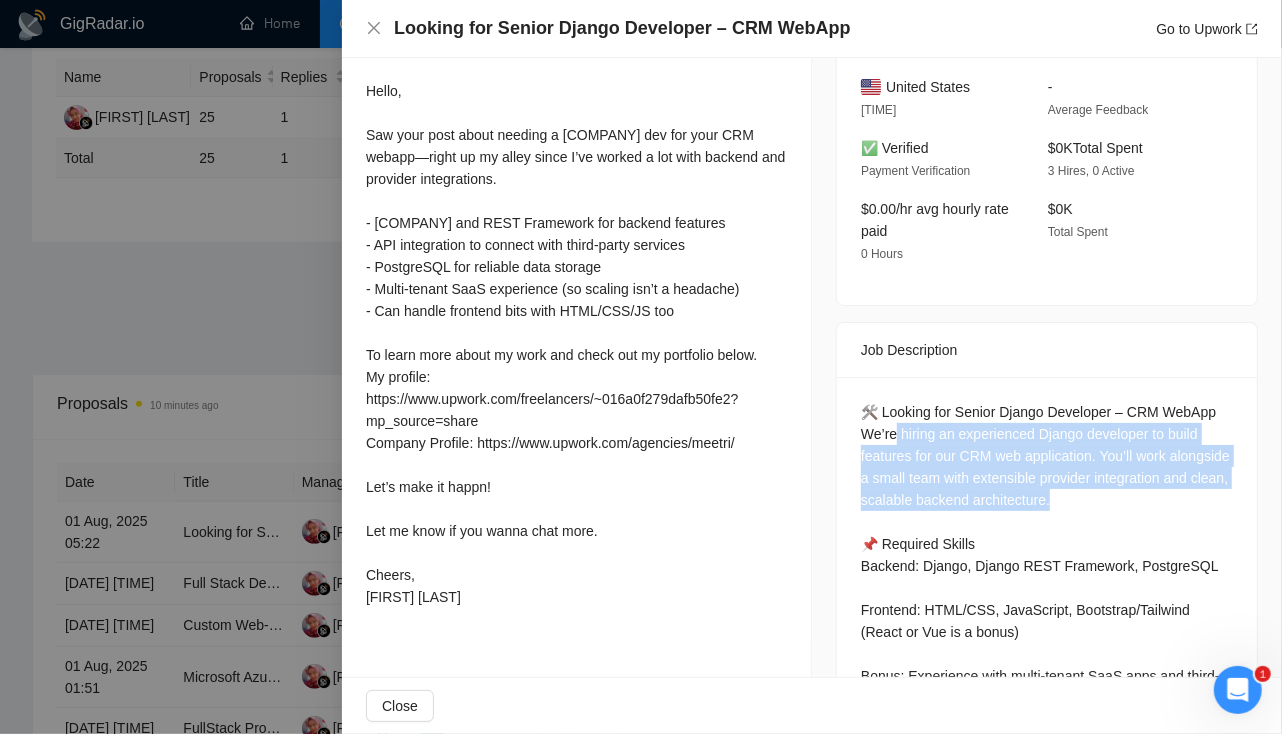 scroll, scrollTop: 553, scrollLeft: 0, axis: vertical 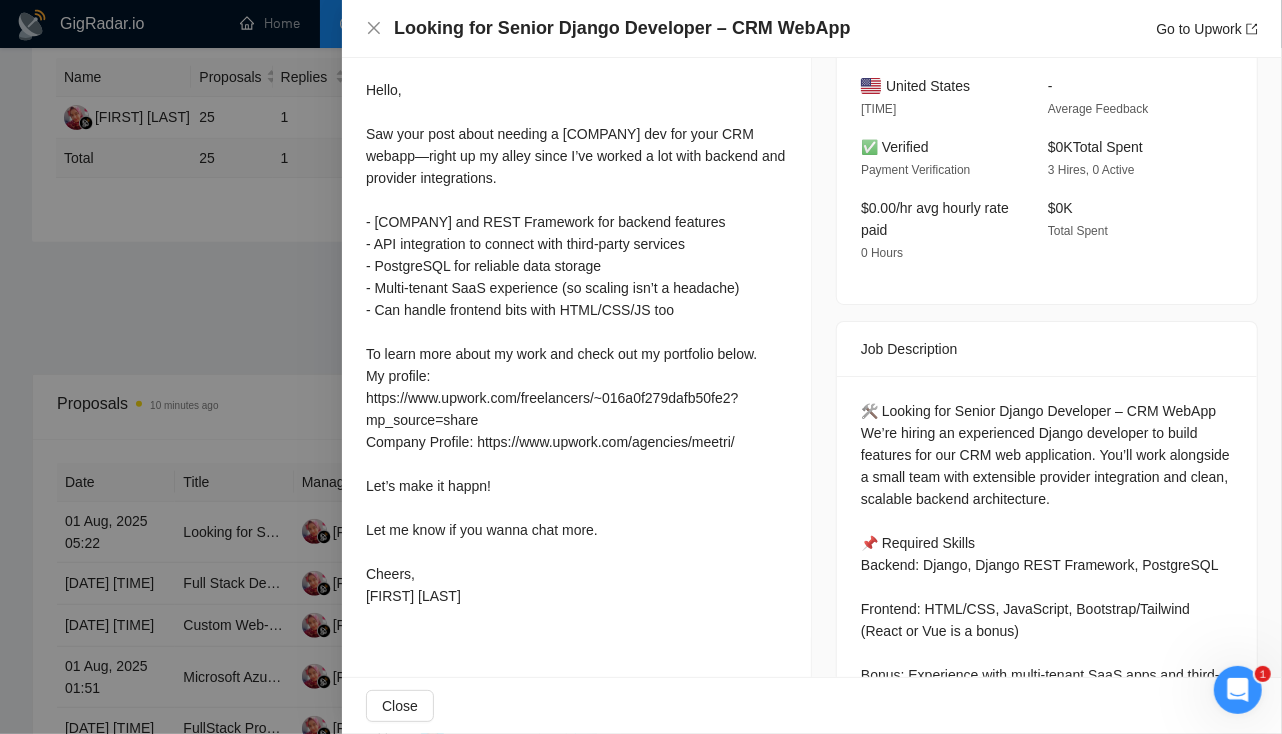 drag, startPoint x: 1113, startPoint y: 594, endPoint x: 959, endPoint y: 576, distance: 155.04839 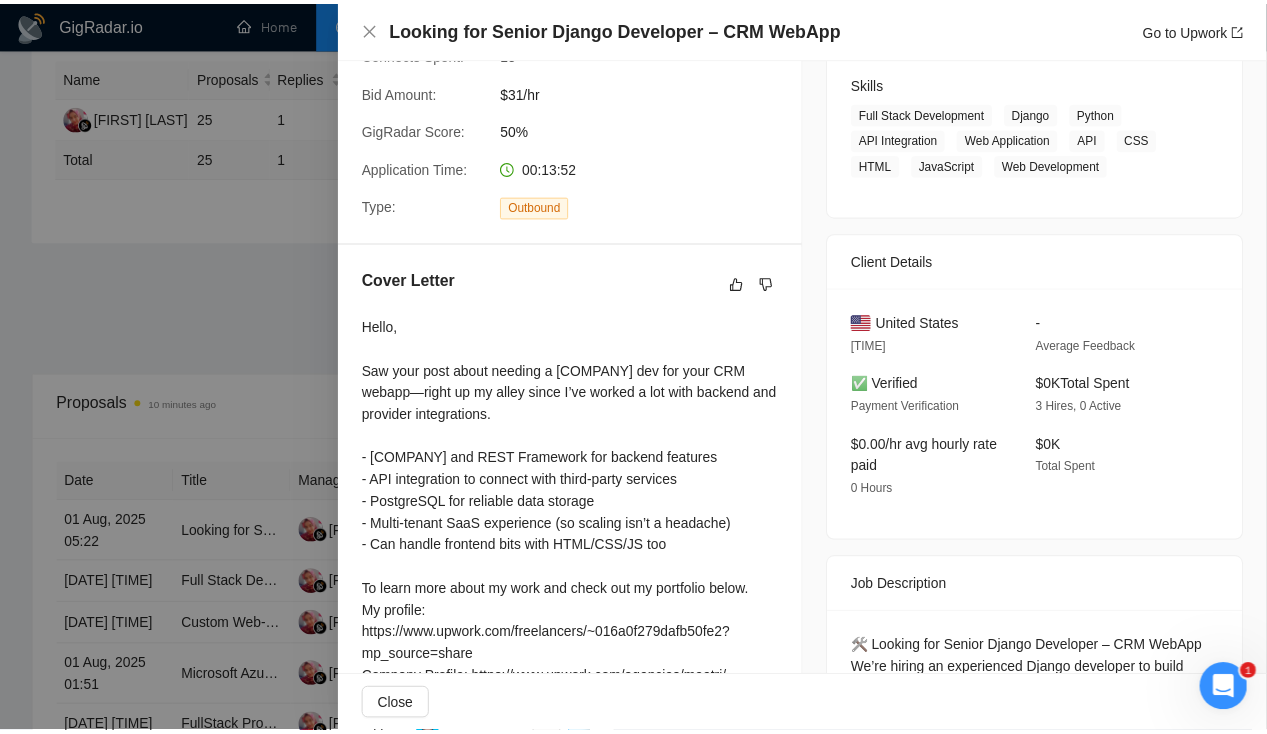 scroll, scrollTop: 312, scrollLeft: 0, axis: vertical 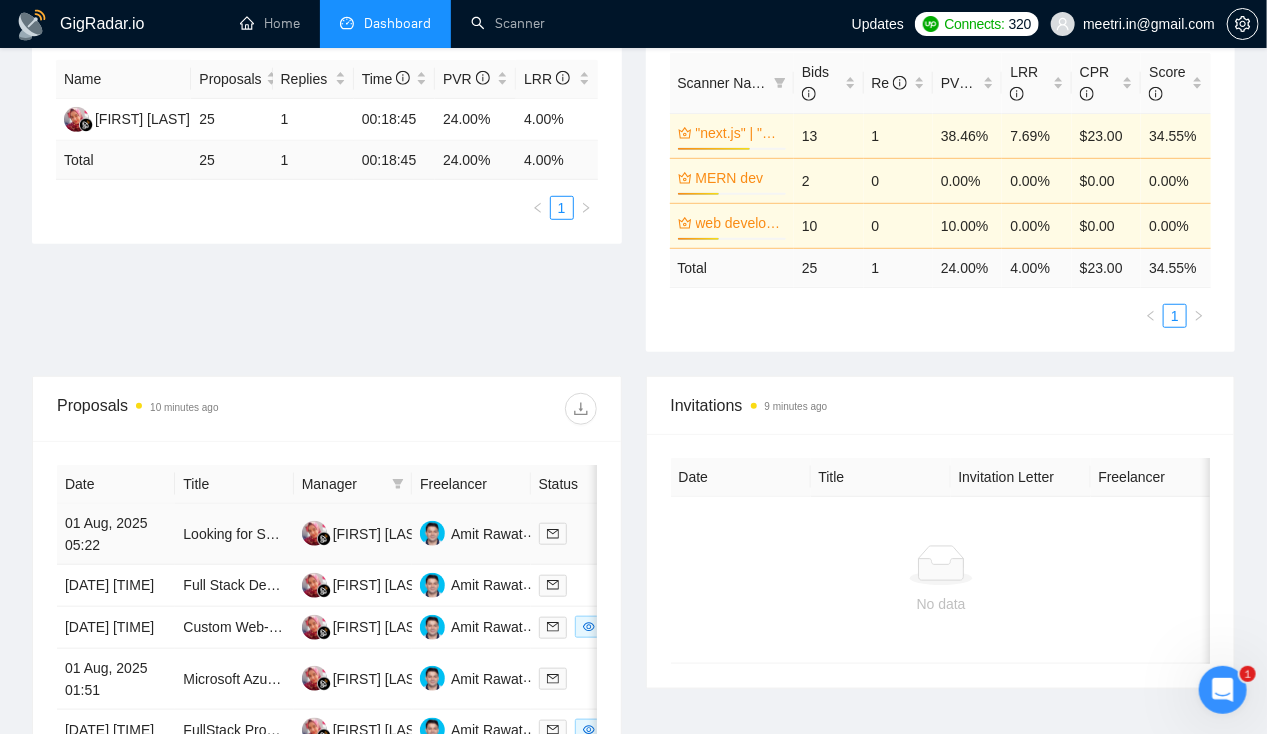 click on "01 Aug, 2025 05:22" at bounding box center (116, 534) 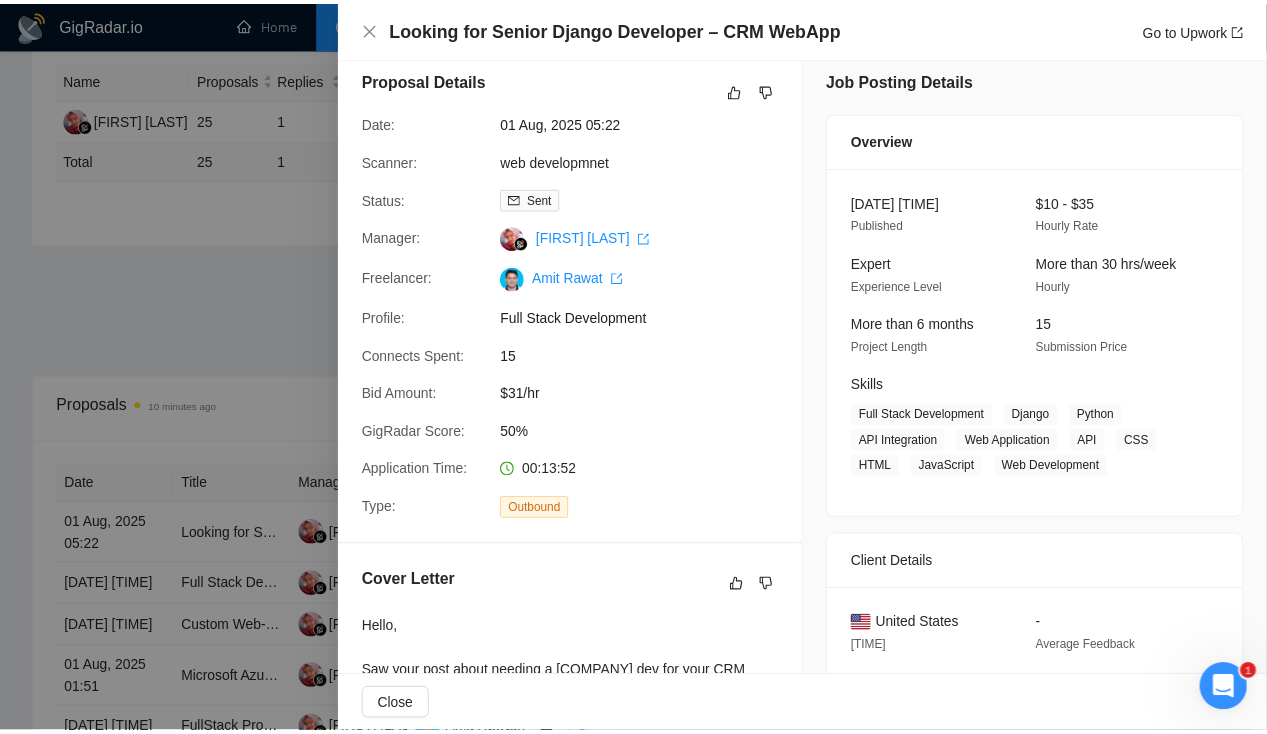 scroll, scrollTop: 0, scrollLeft: 0, axis: both 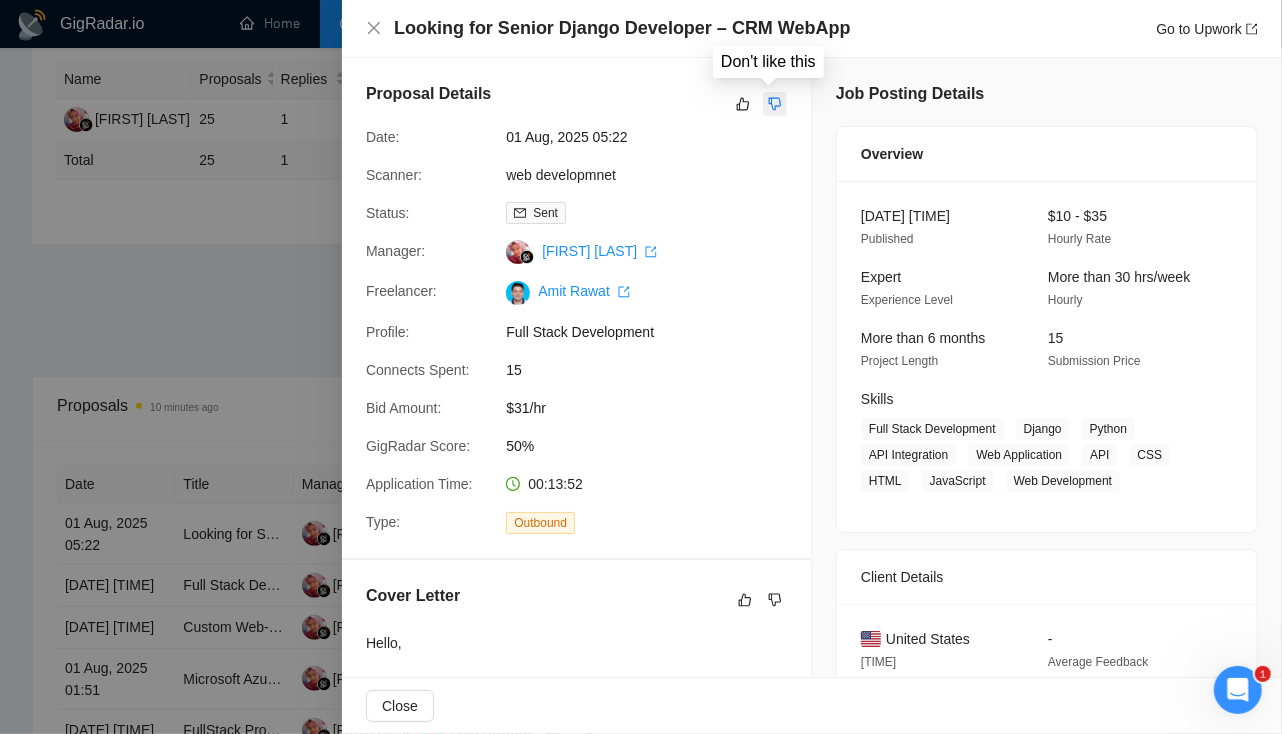 click 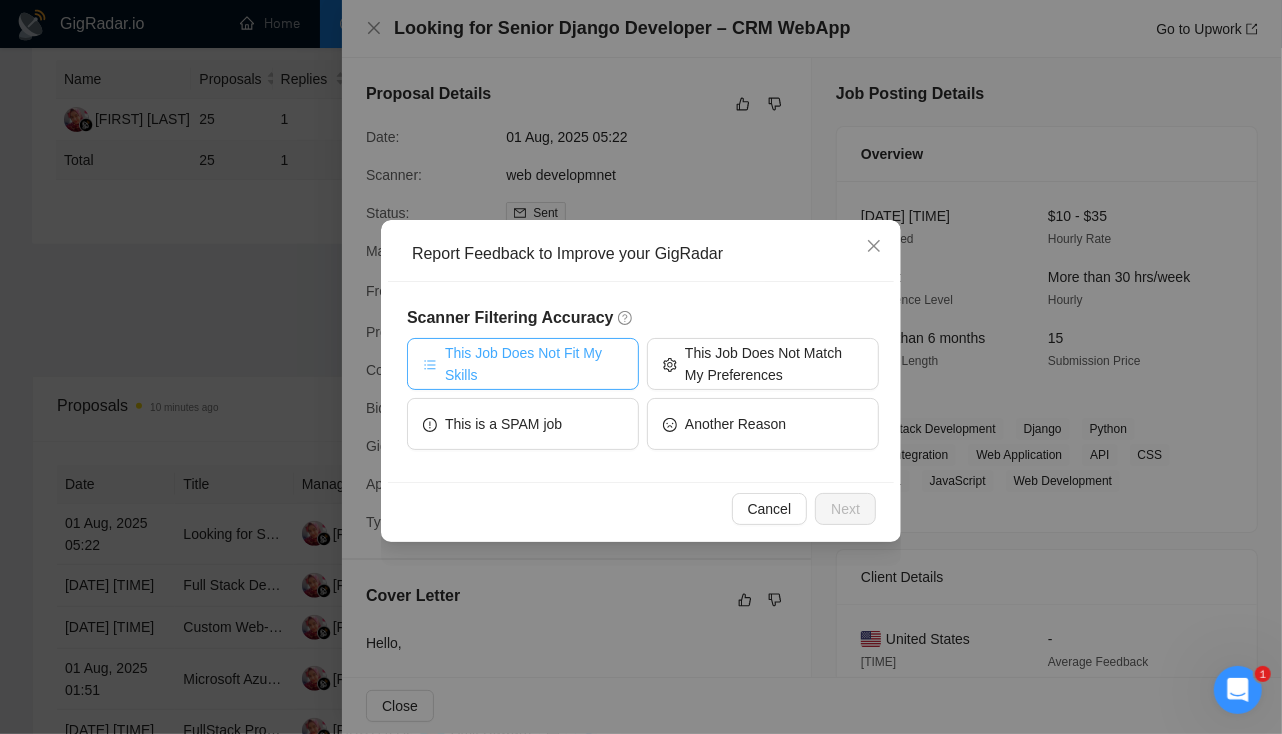 click on "This Job Does Not Fit My Skills" at bounding box center (534, 364) 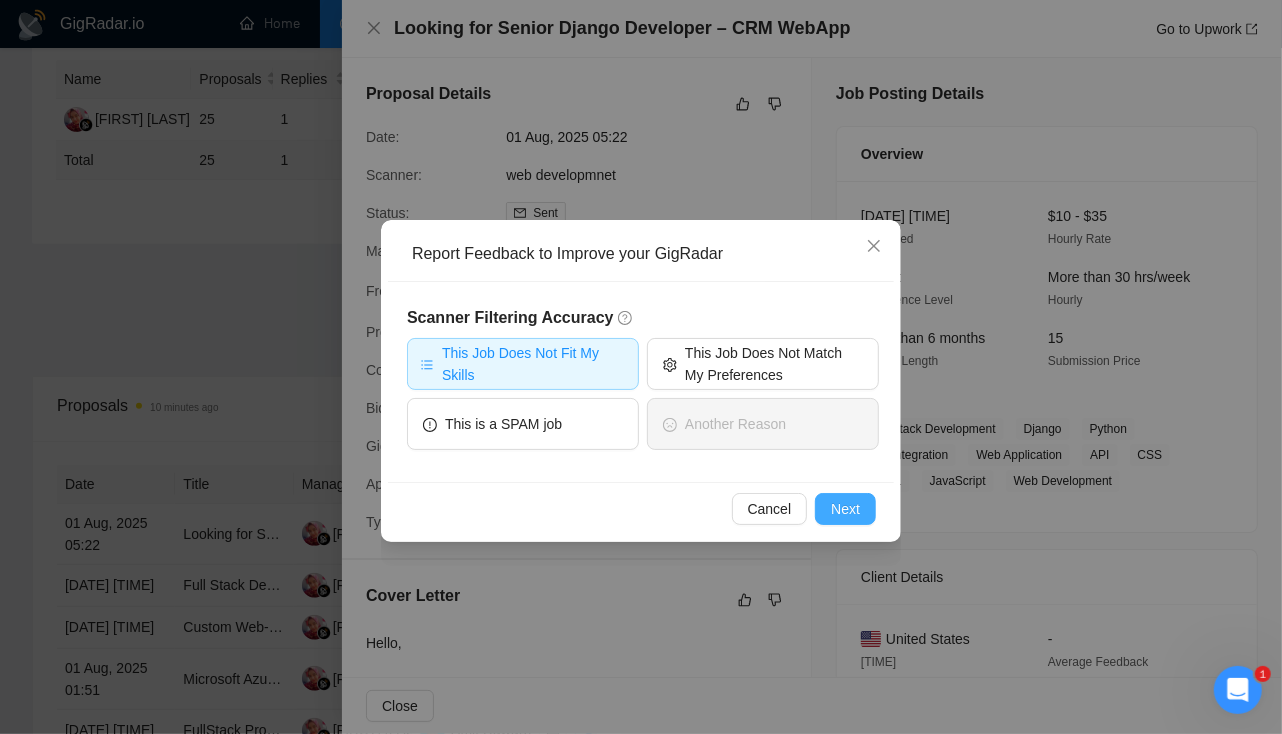 click on "Next" at bounding box center (845, 509) 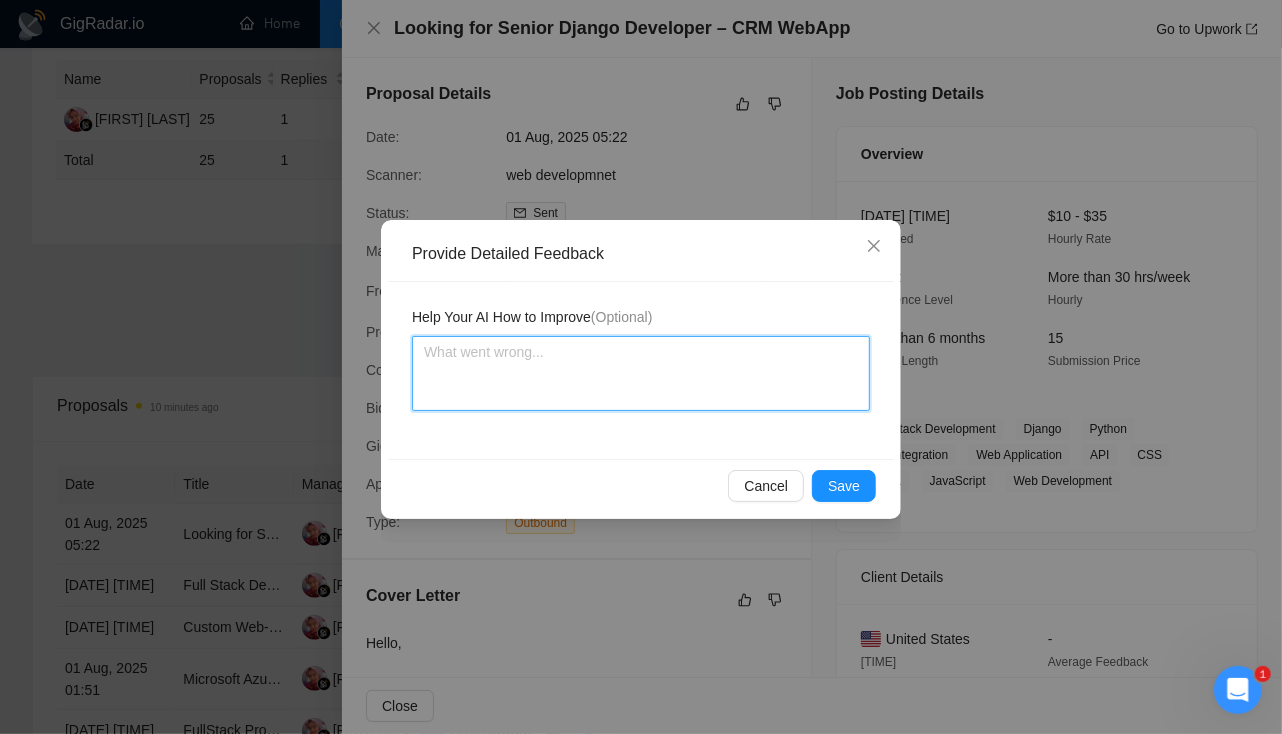 click at bounding box center [641, 373] 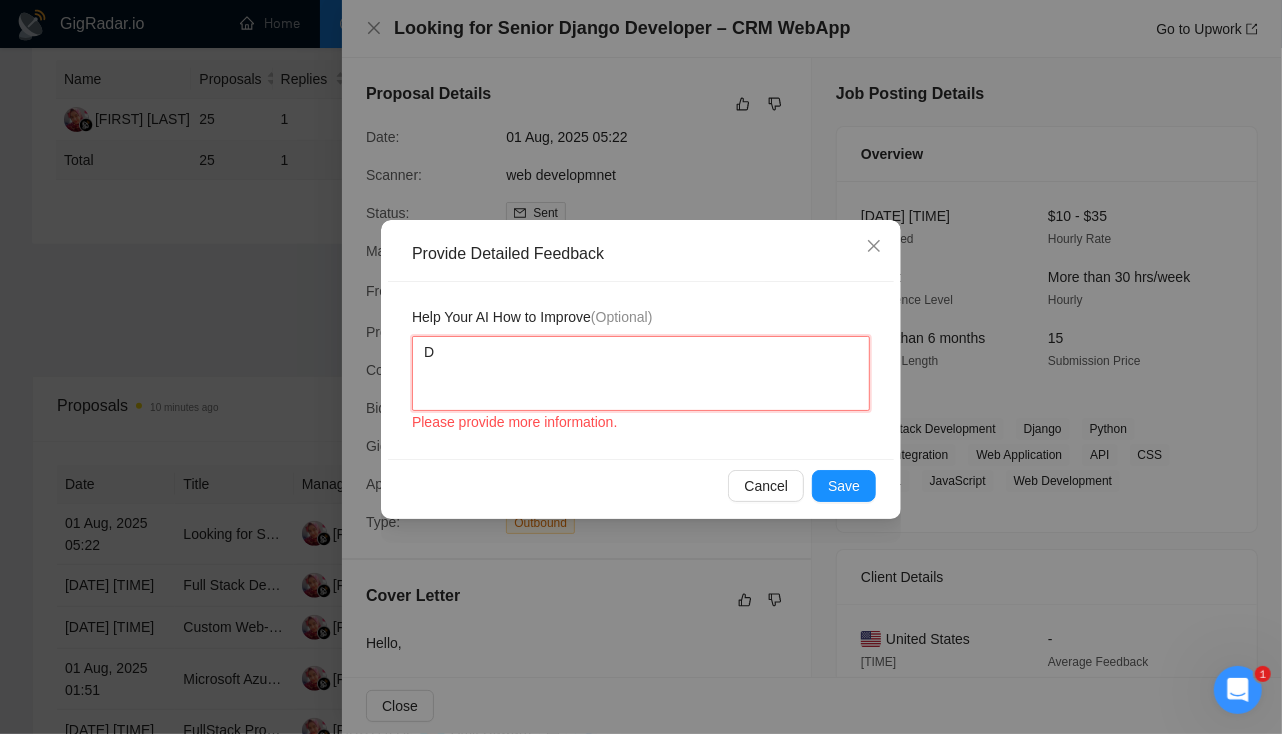 type 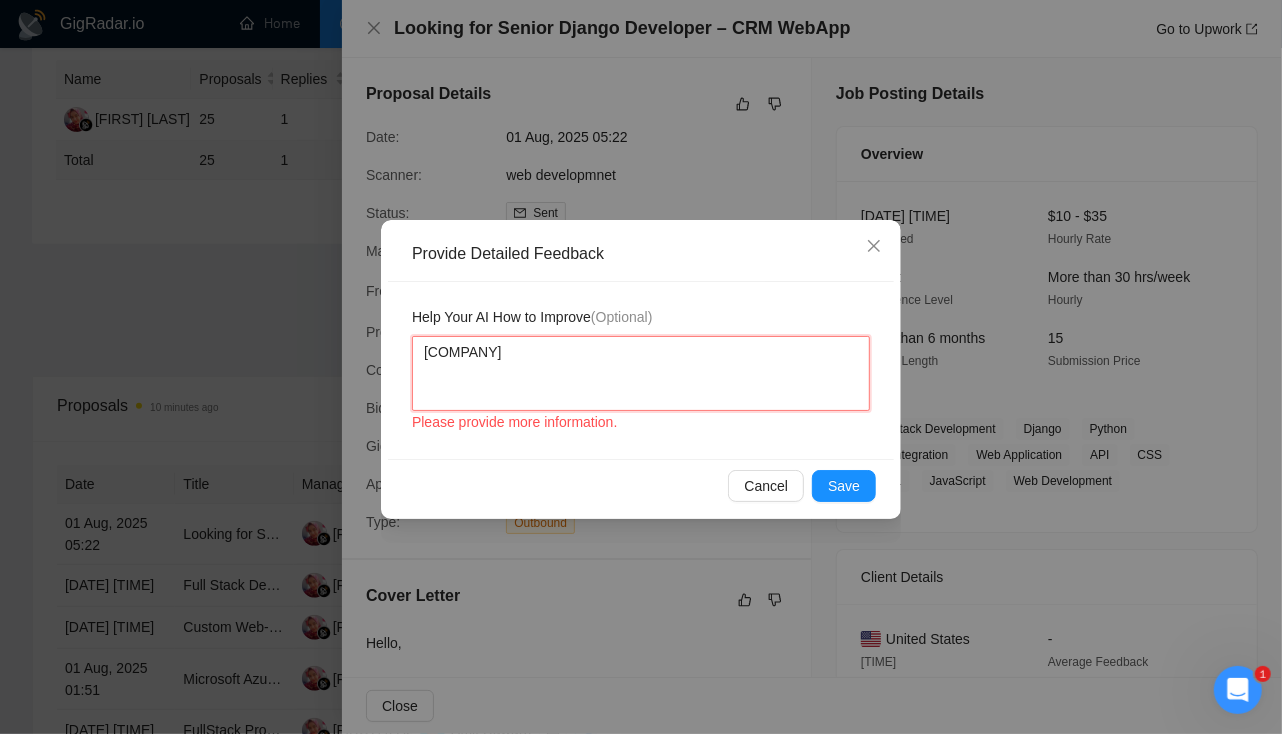type 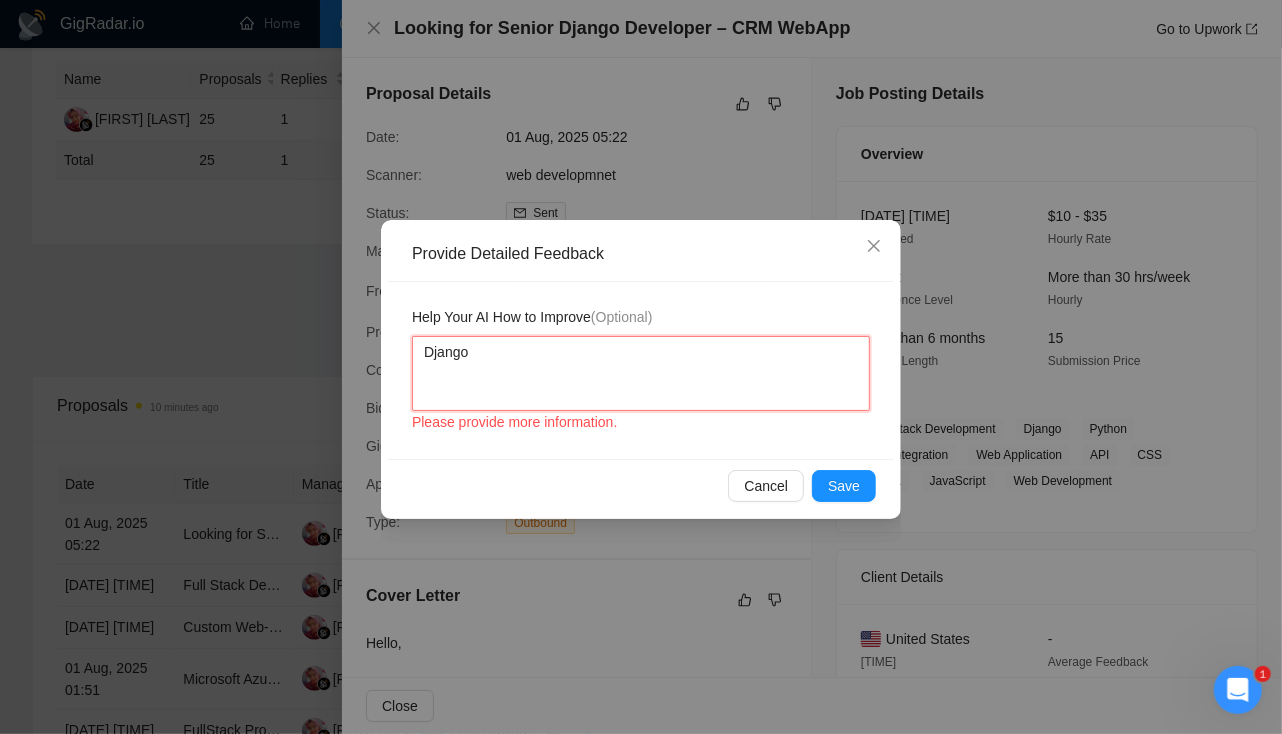 type 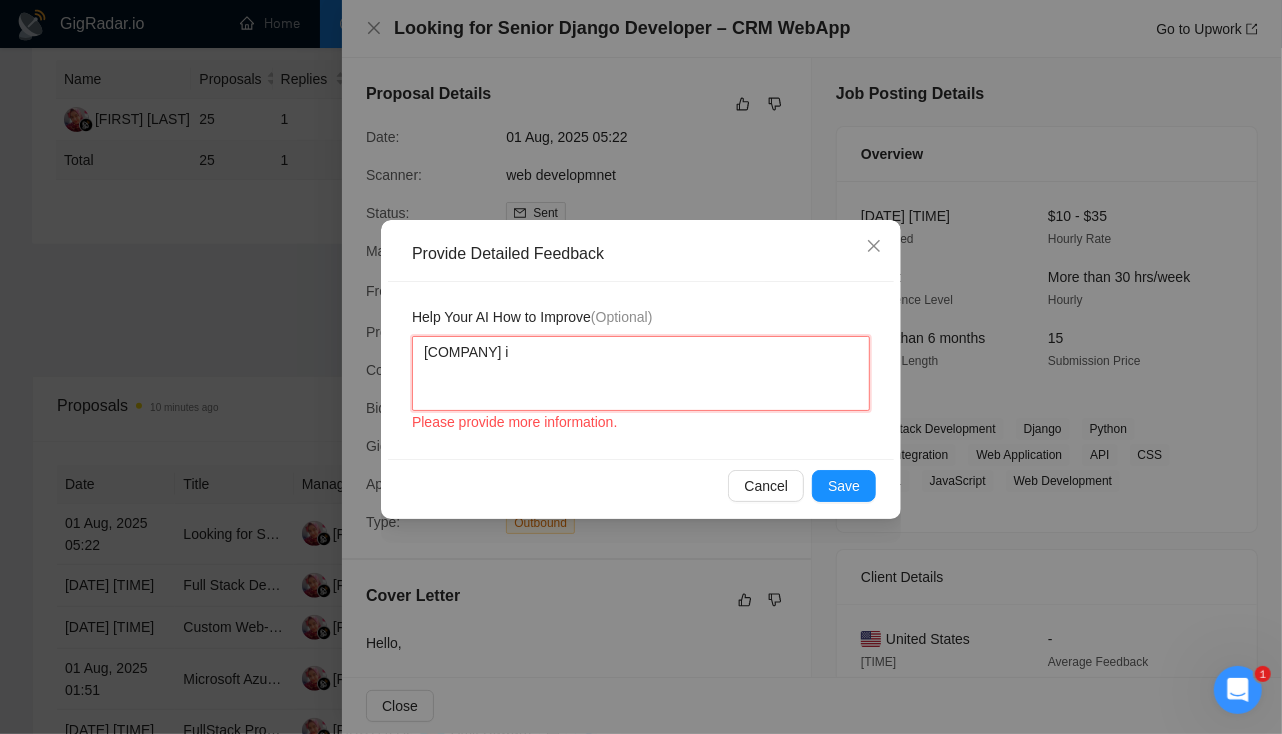 type 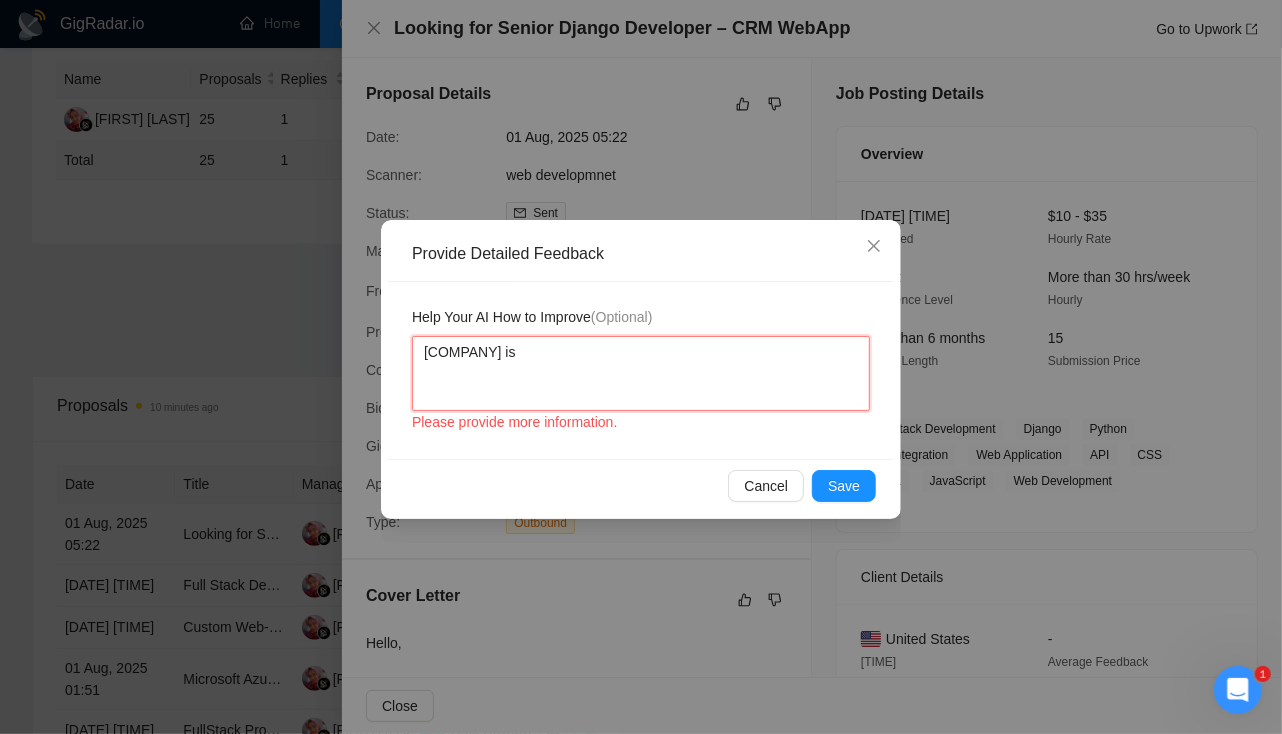 type 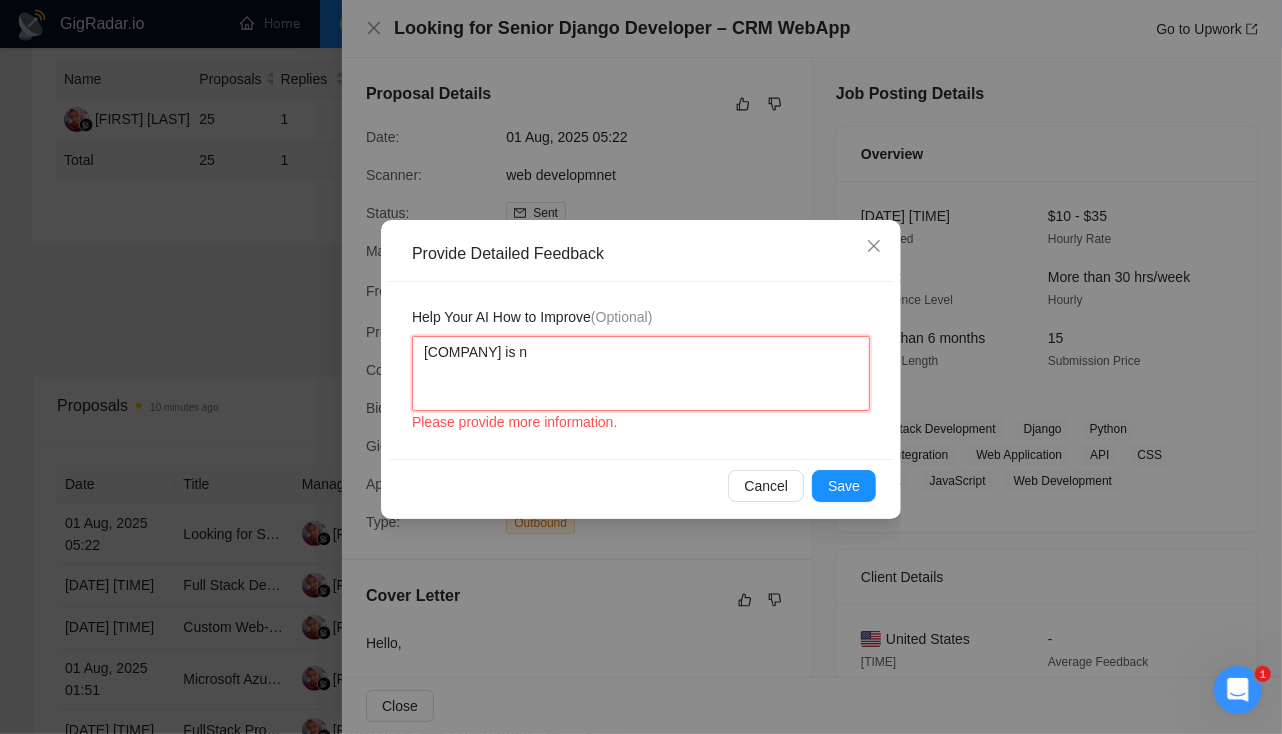 type 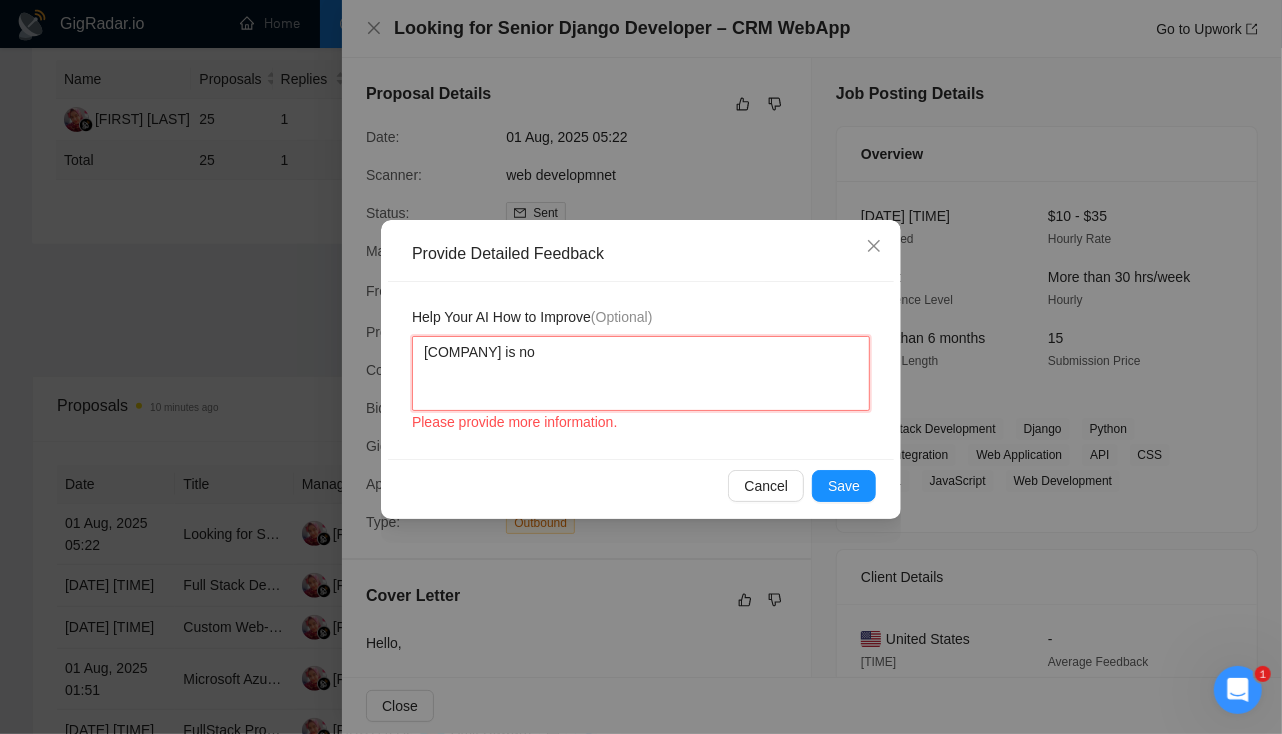 type 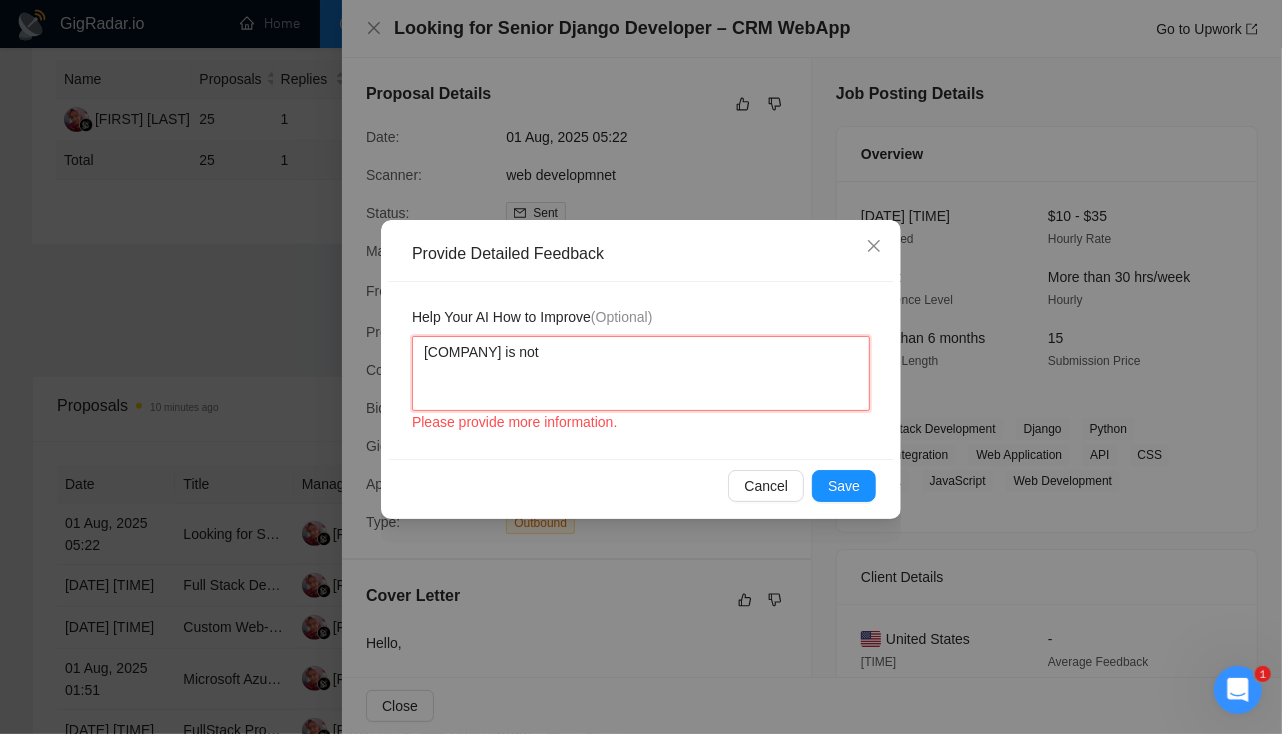type 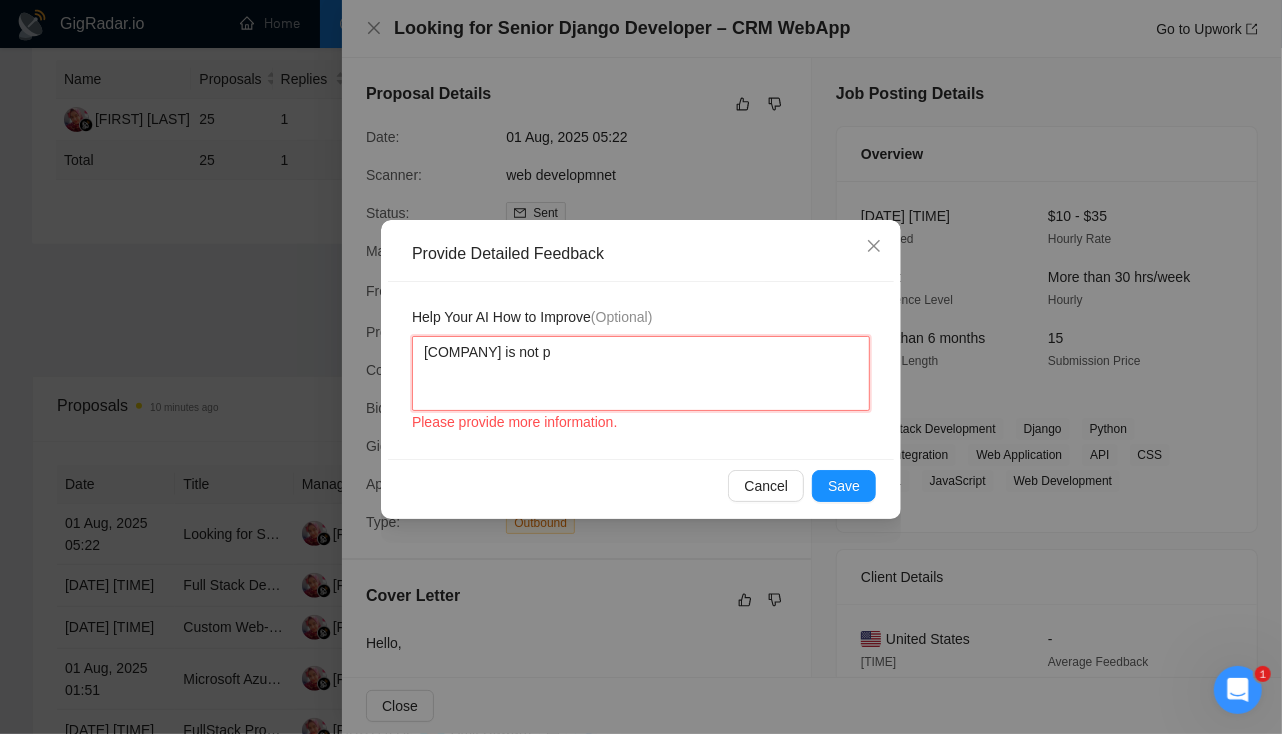 type 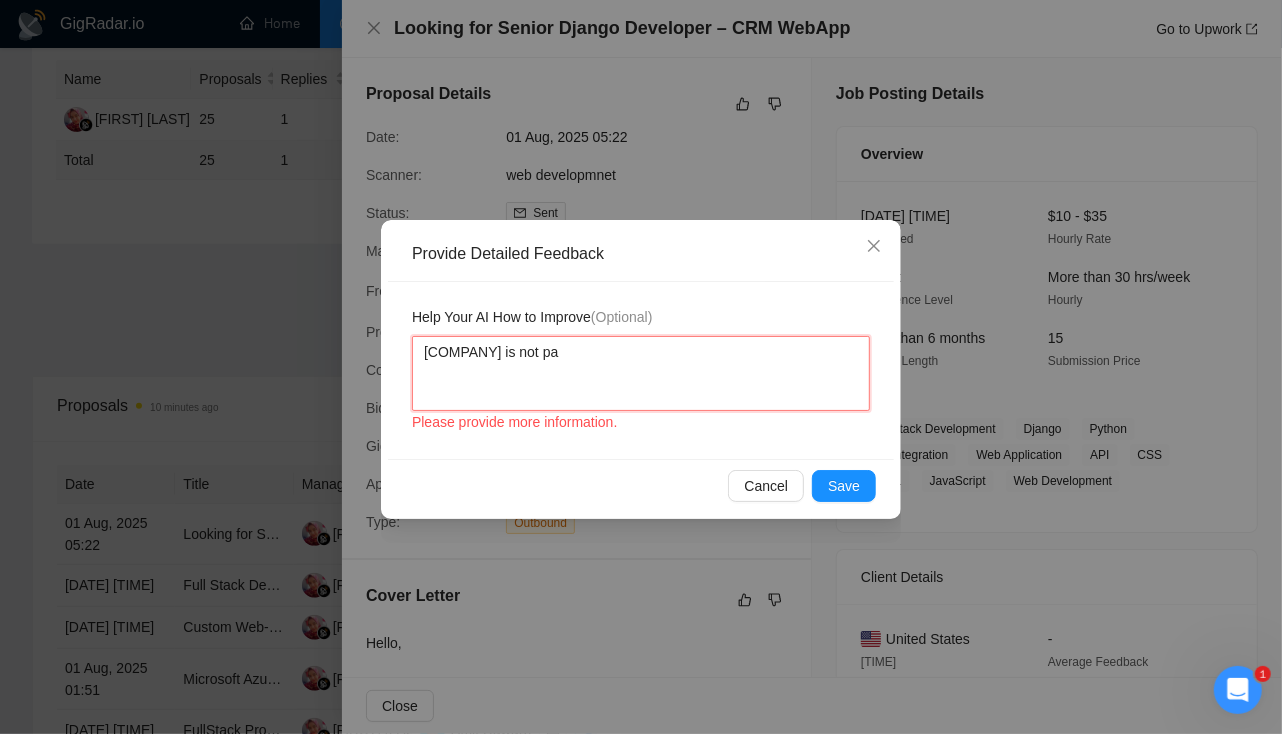 type 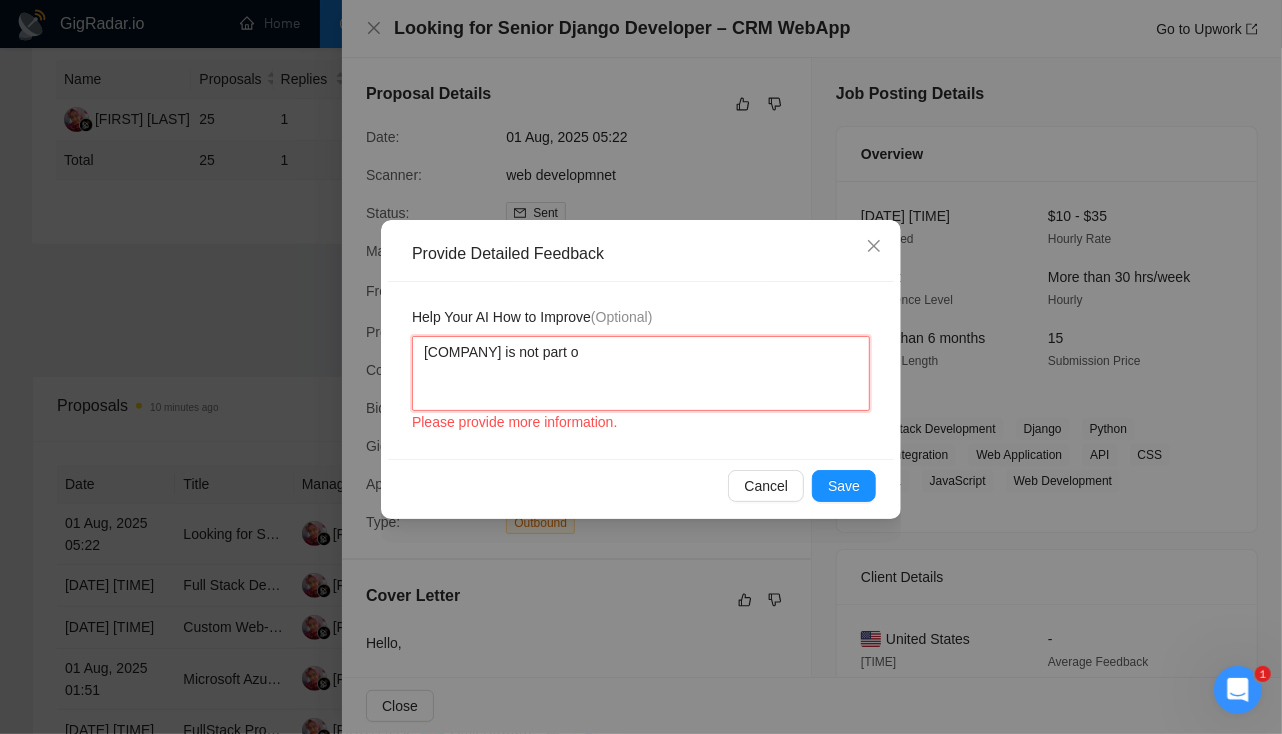 type 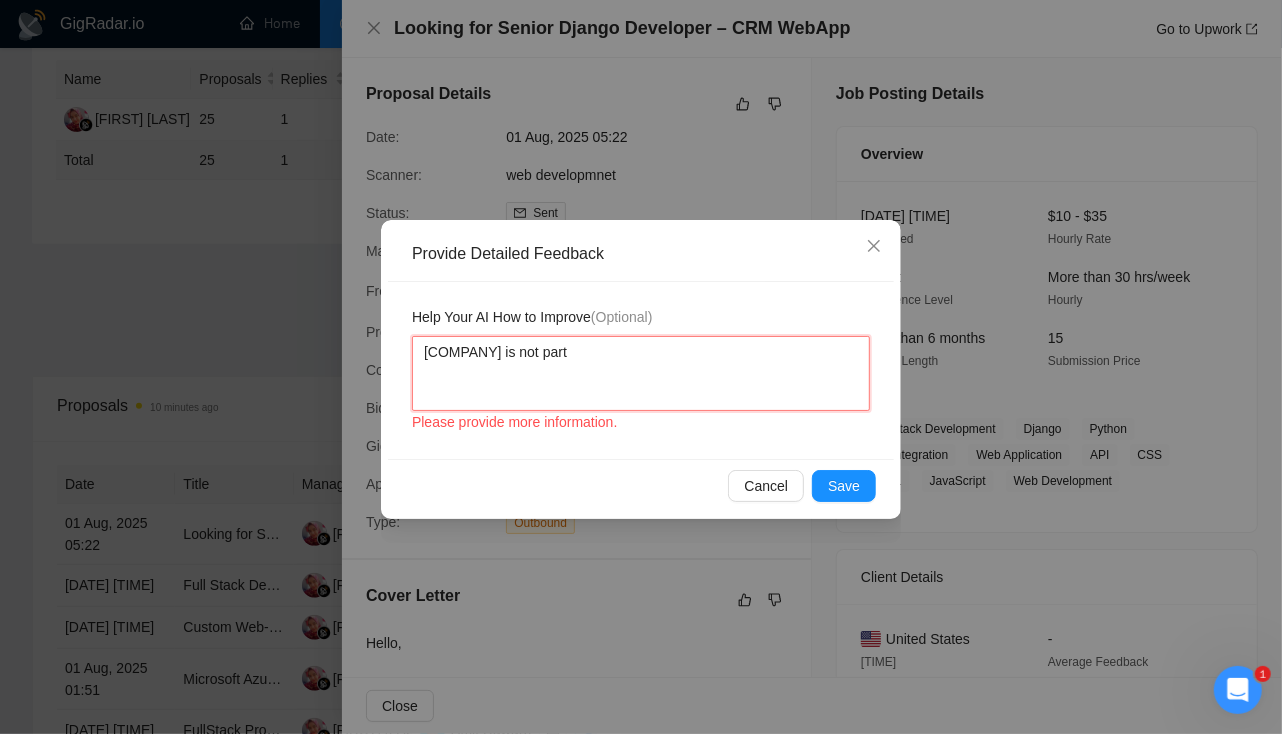 type 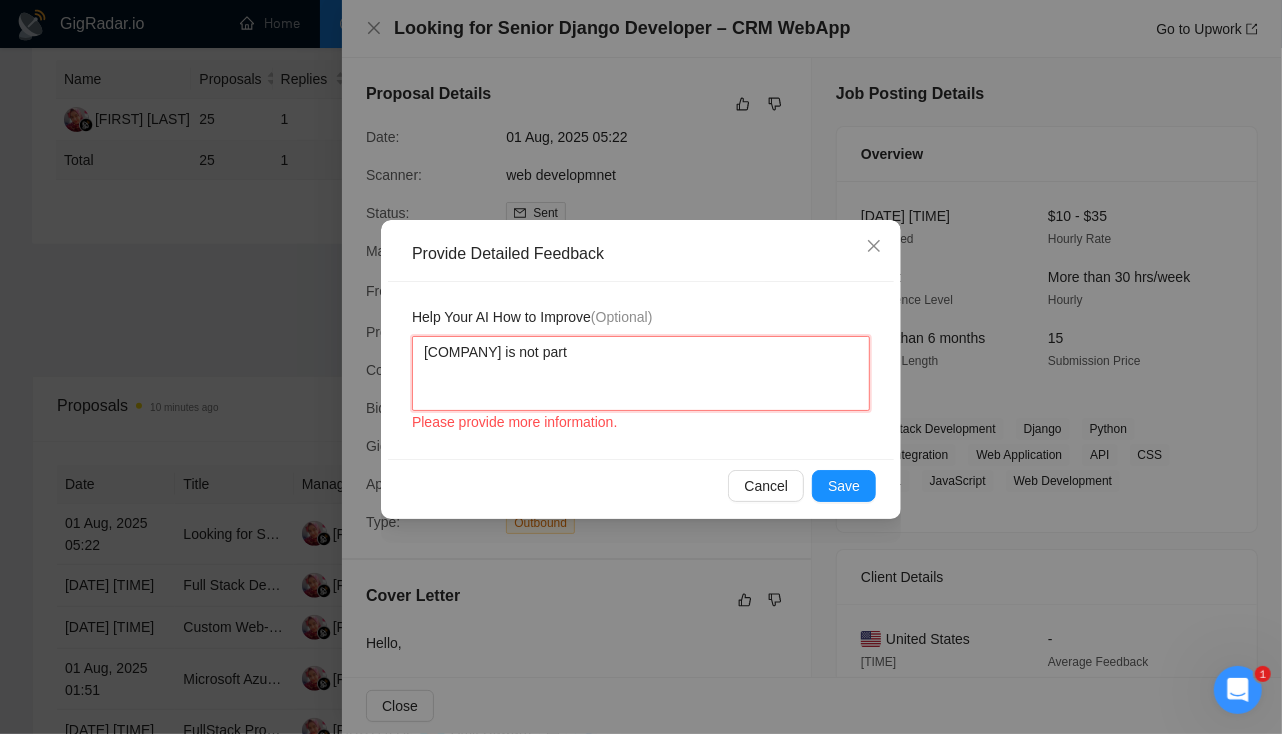 type 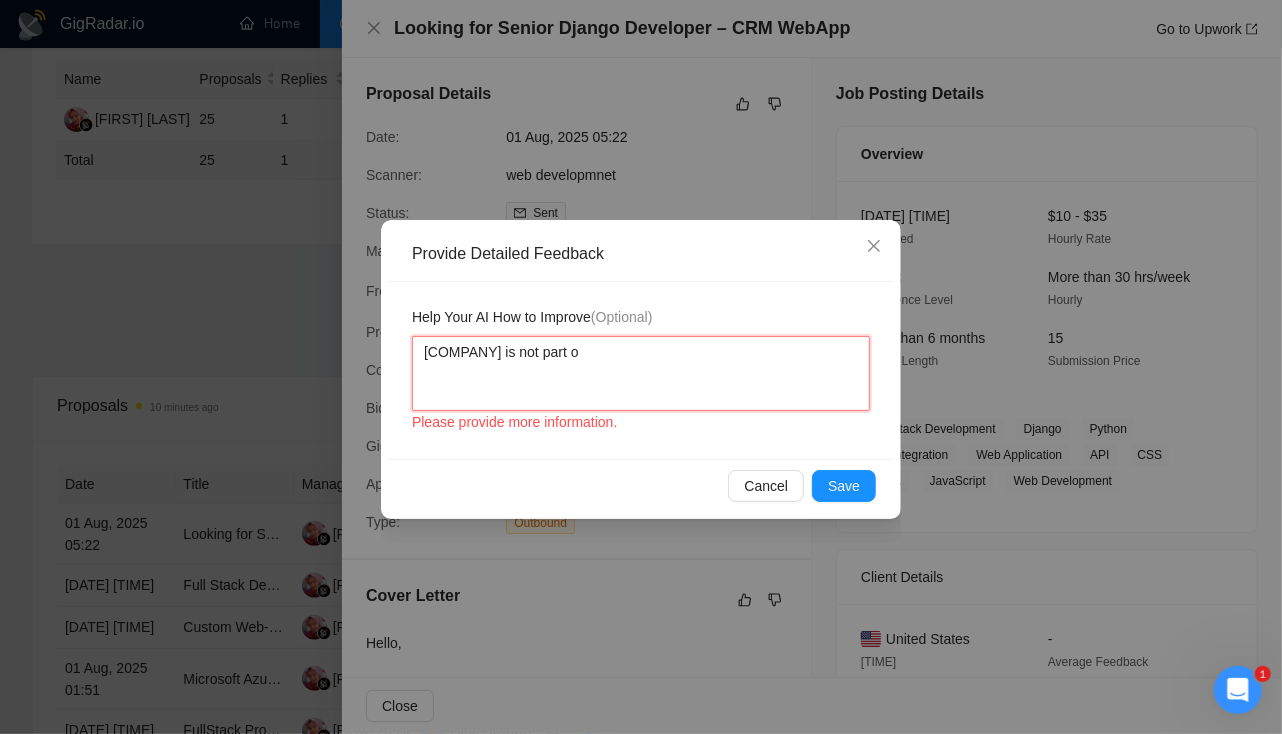type 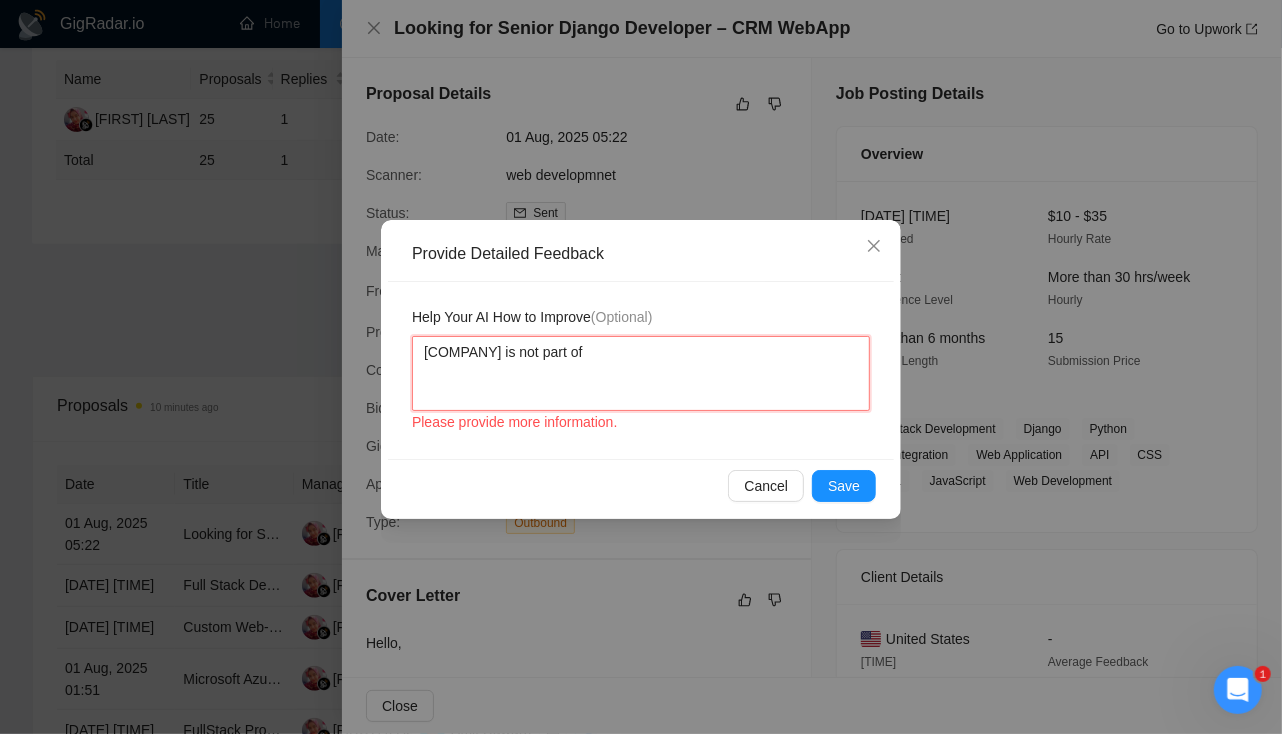 type on "Django is not part of" 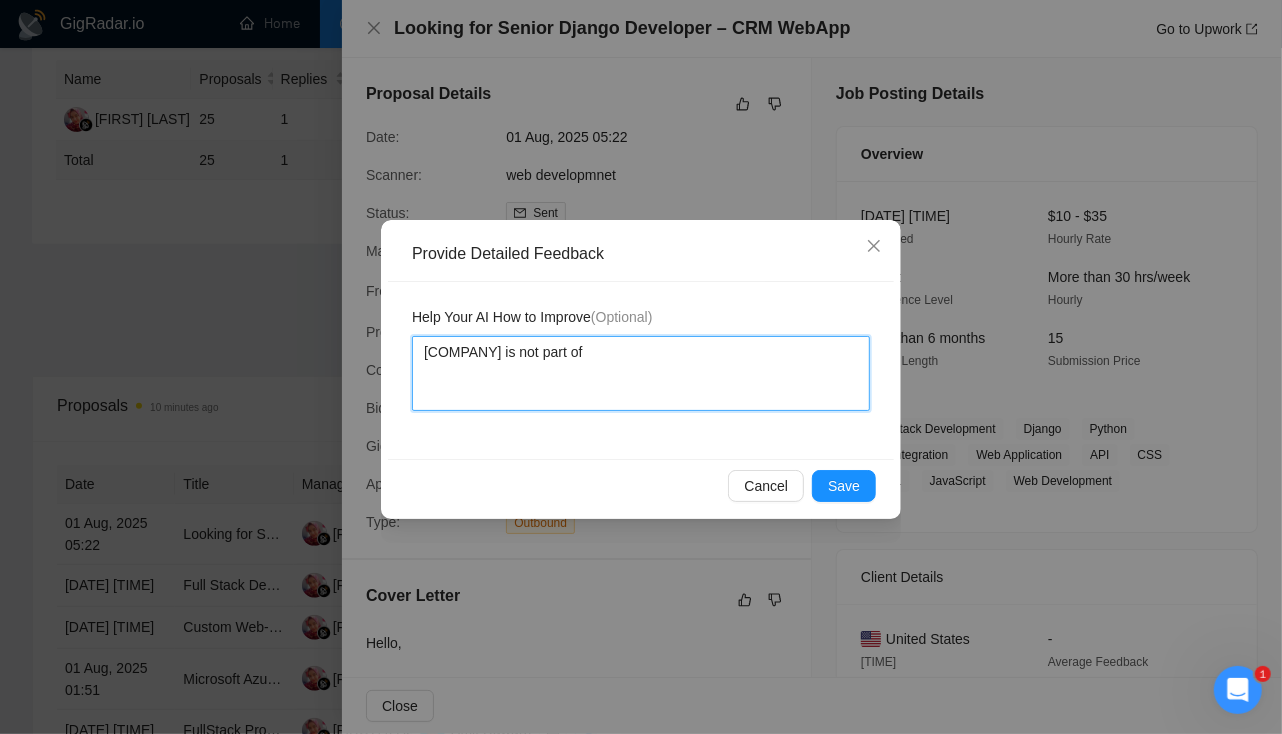 type 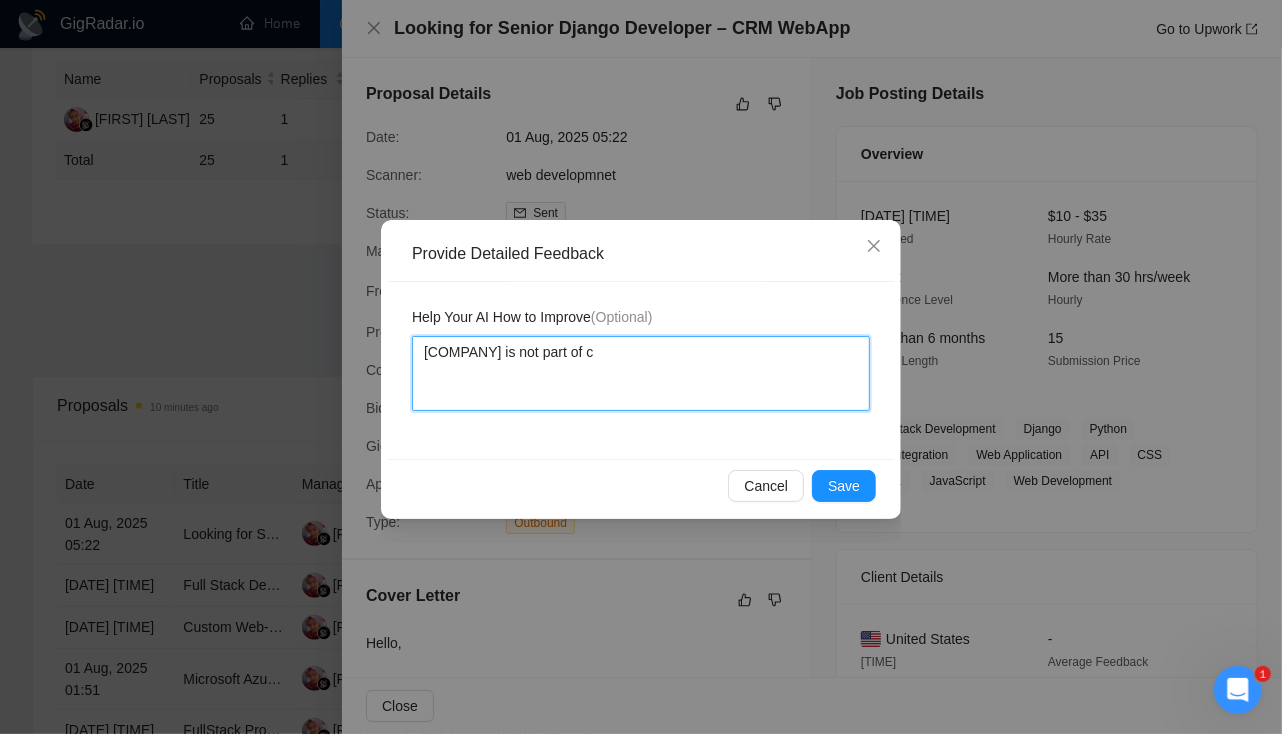 type 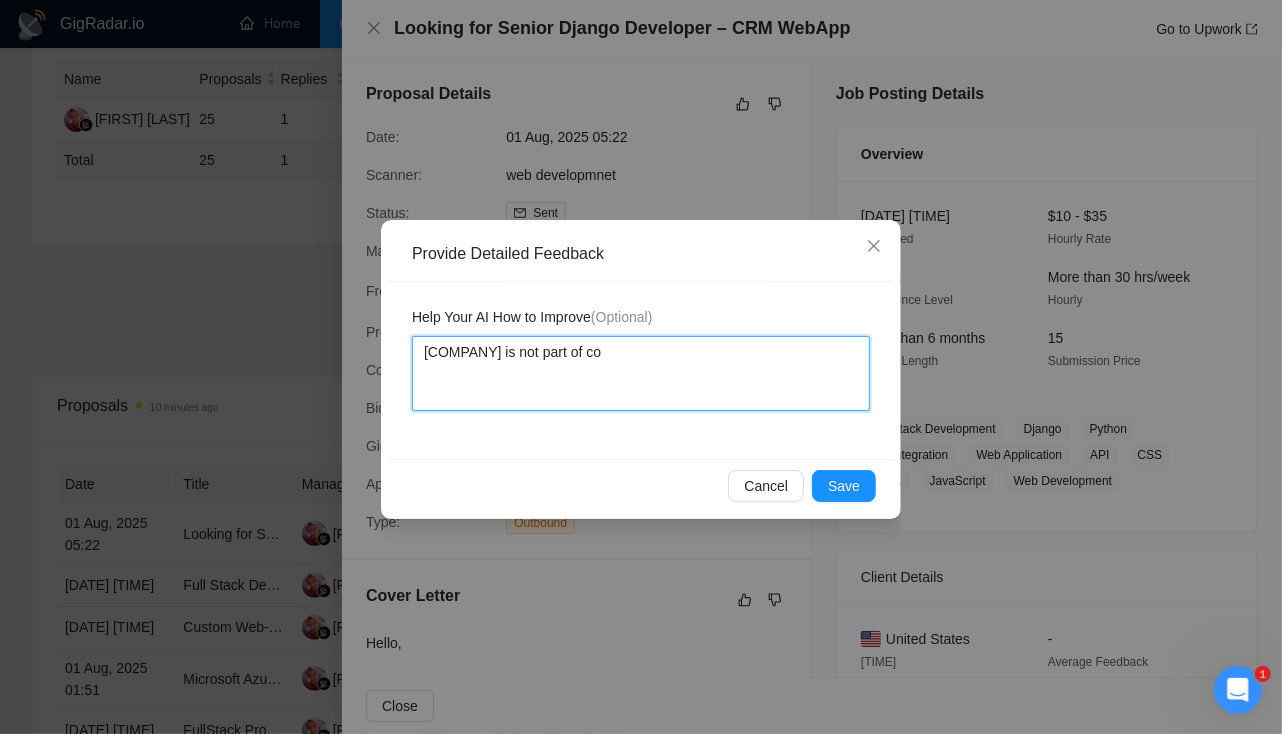 type 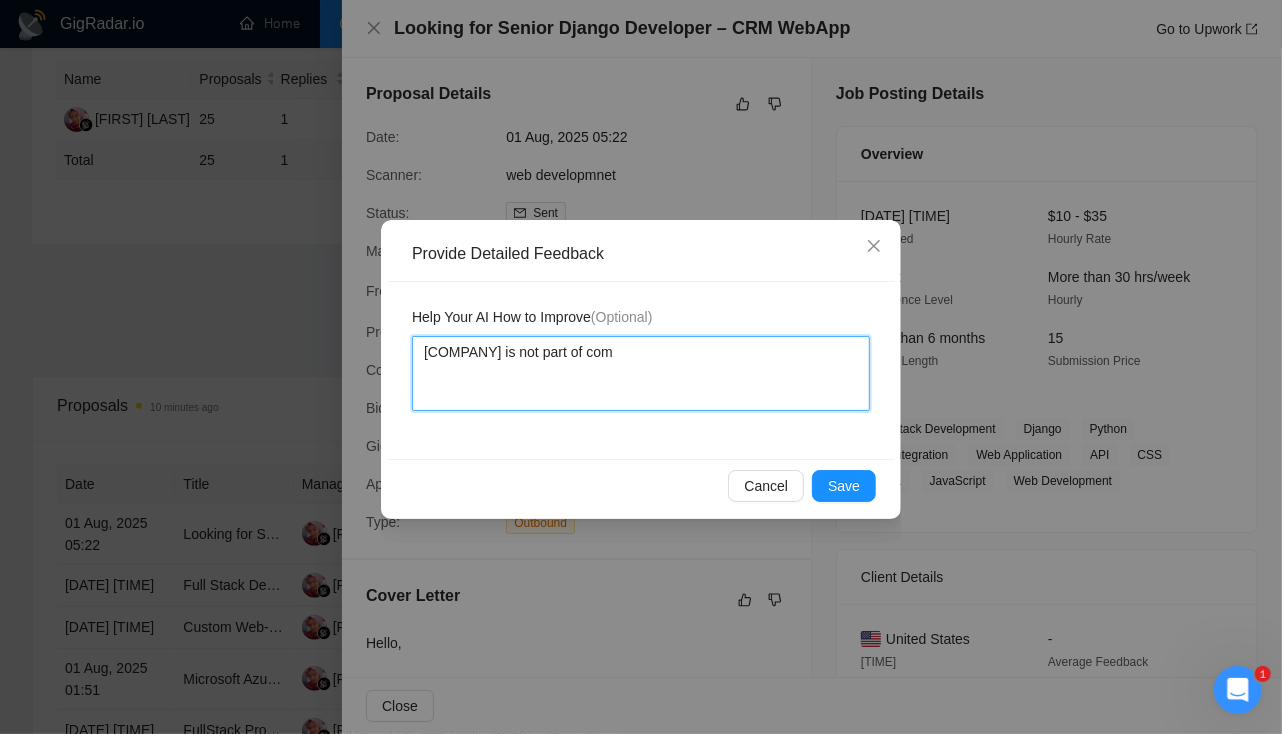 type 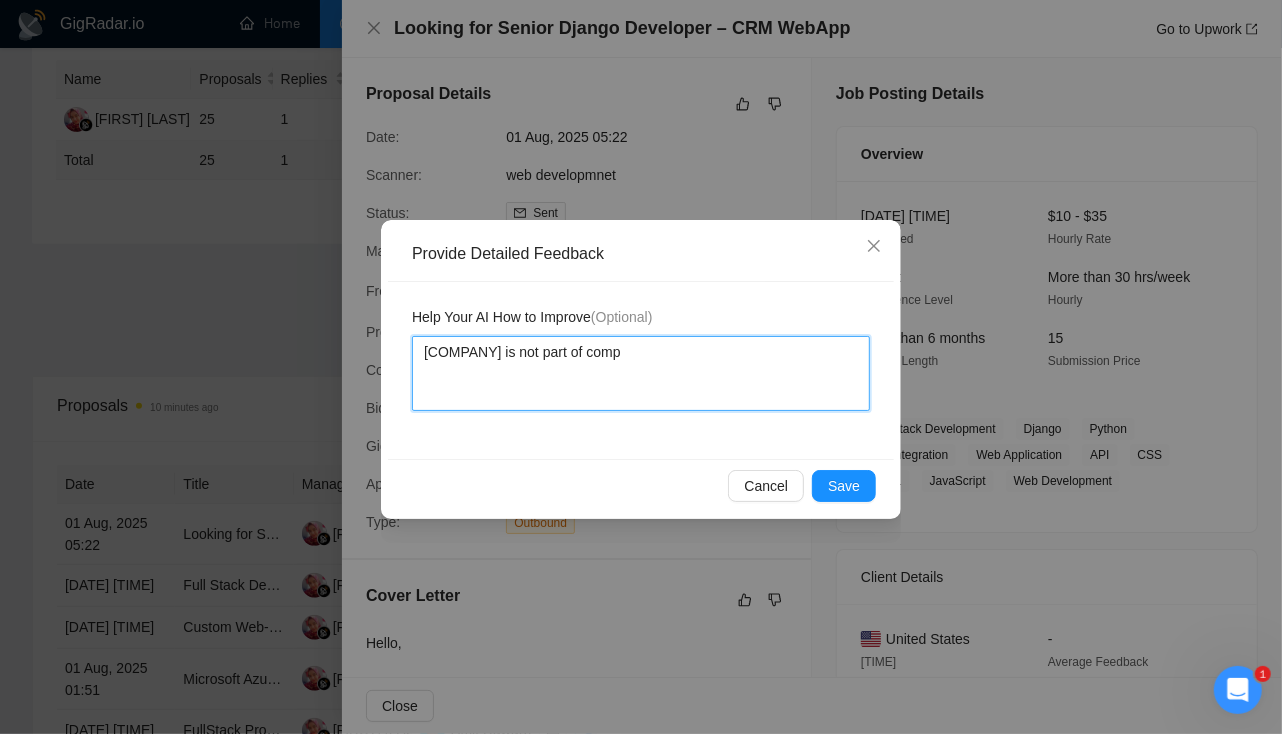 type 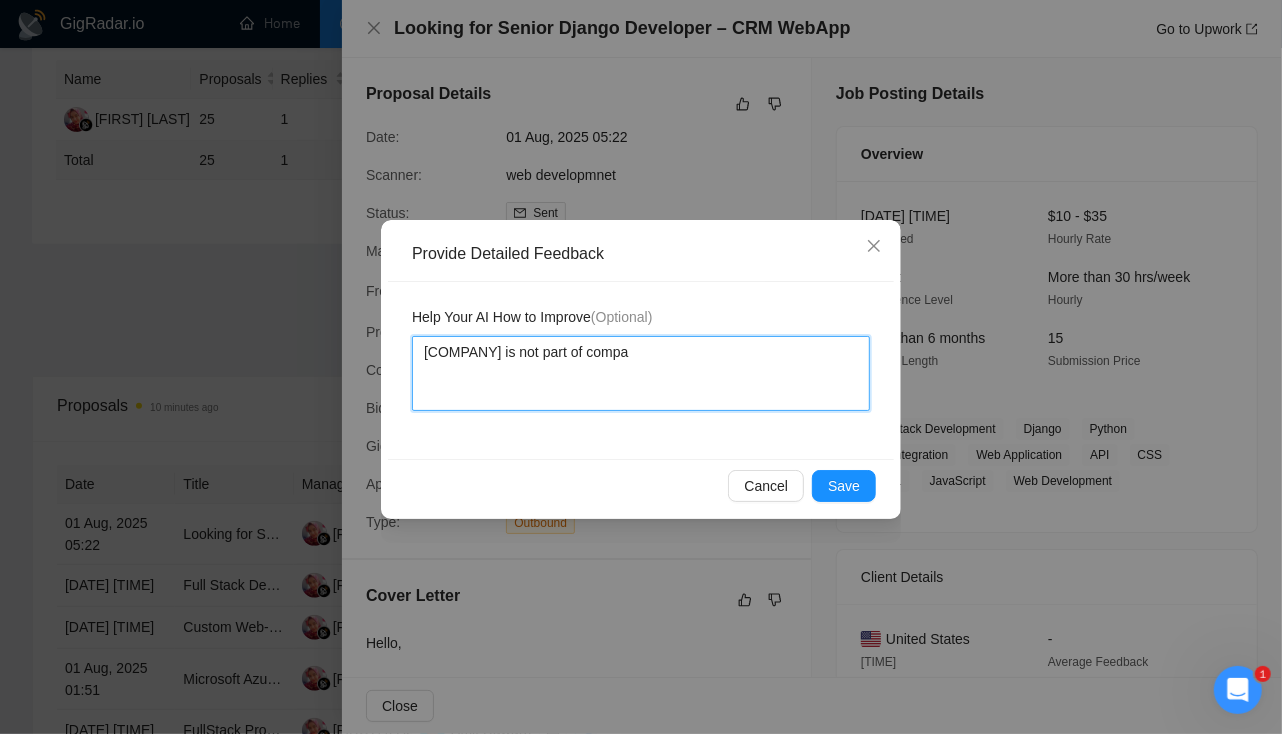 type 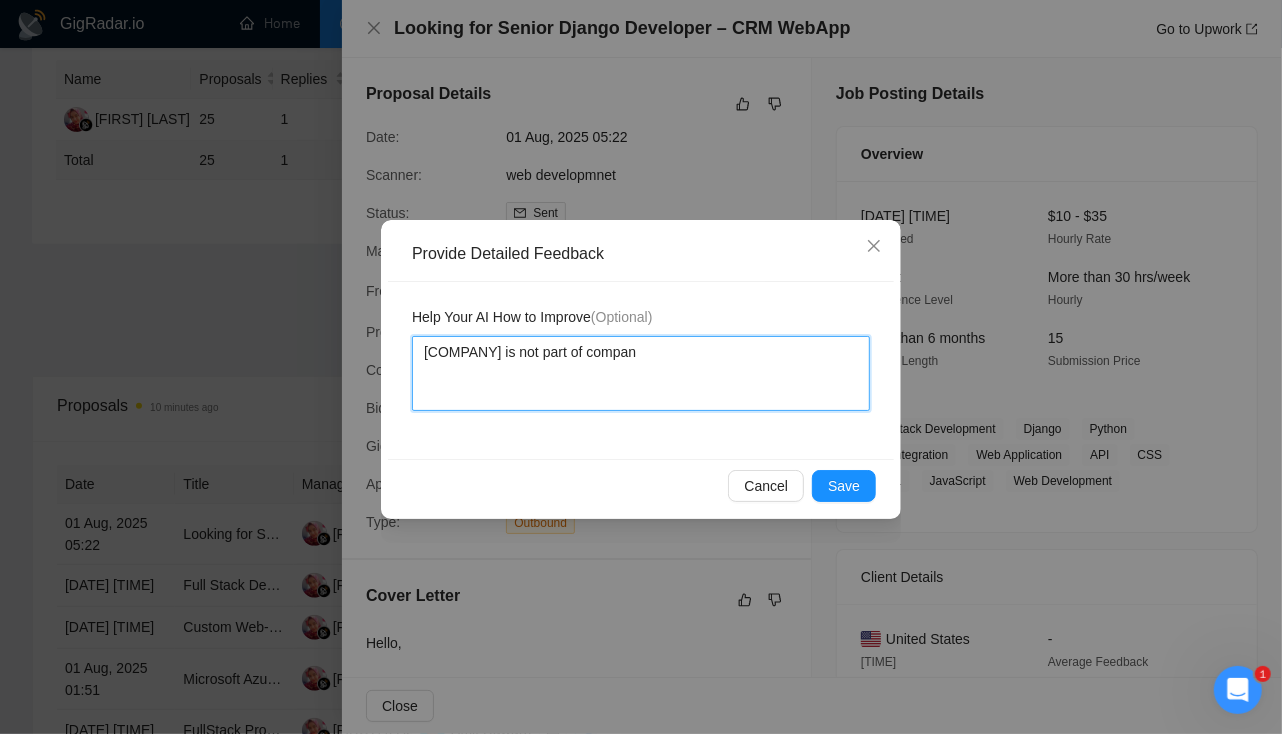 type 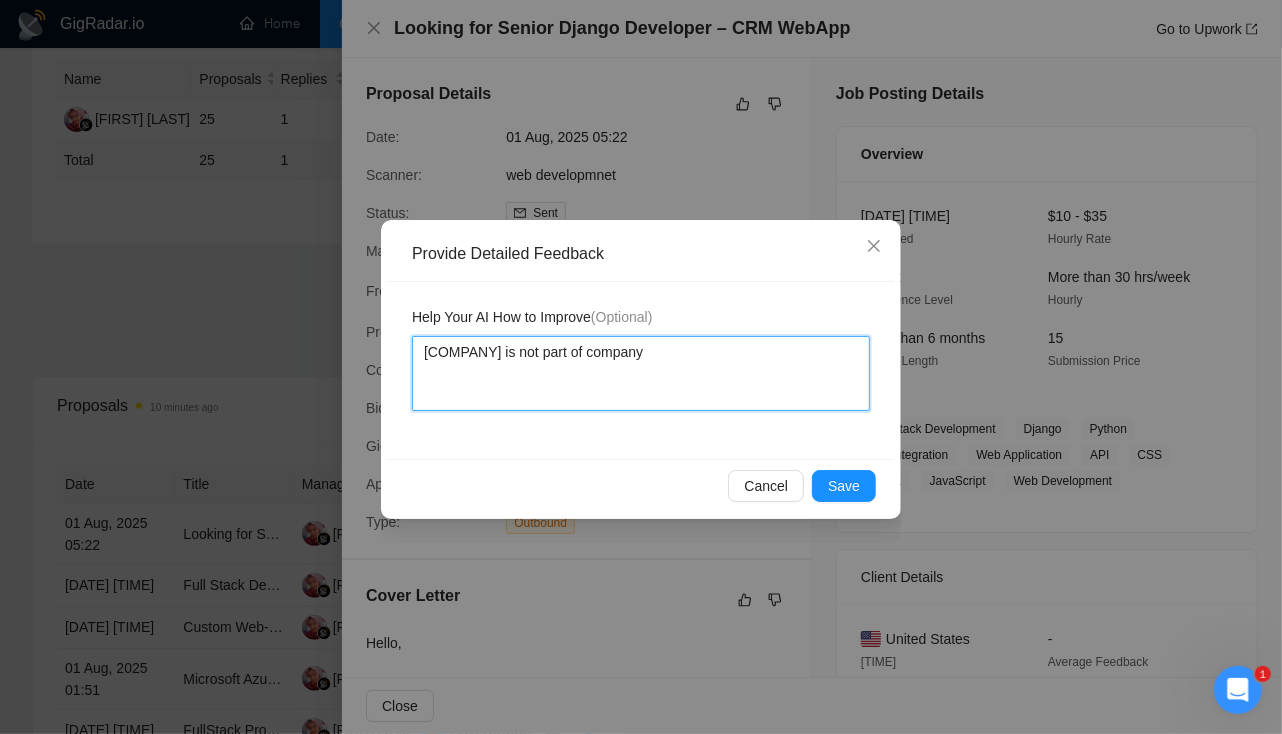 type 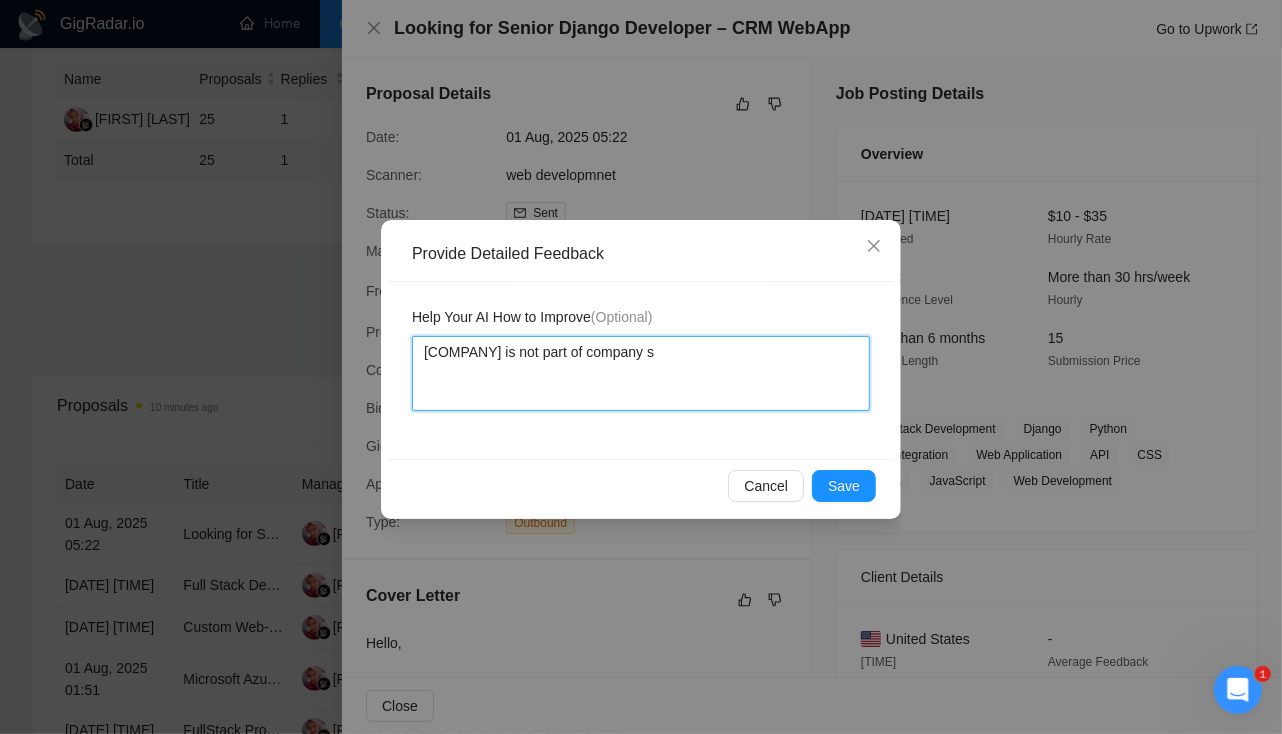 type 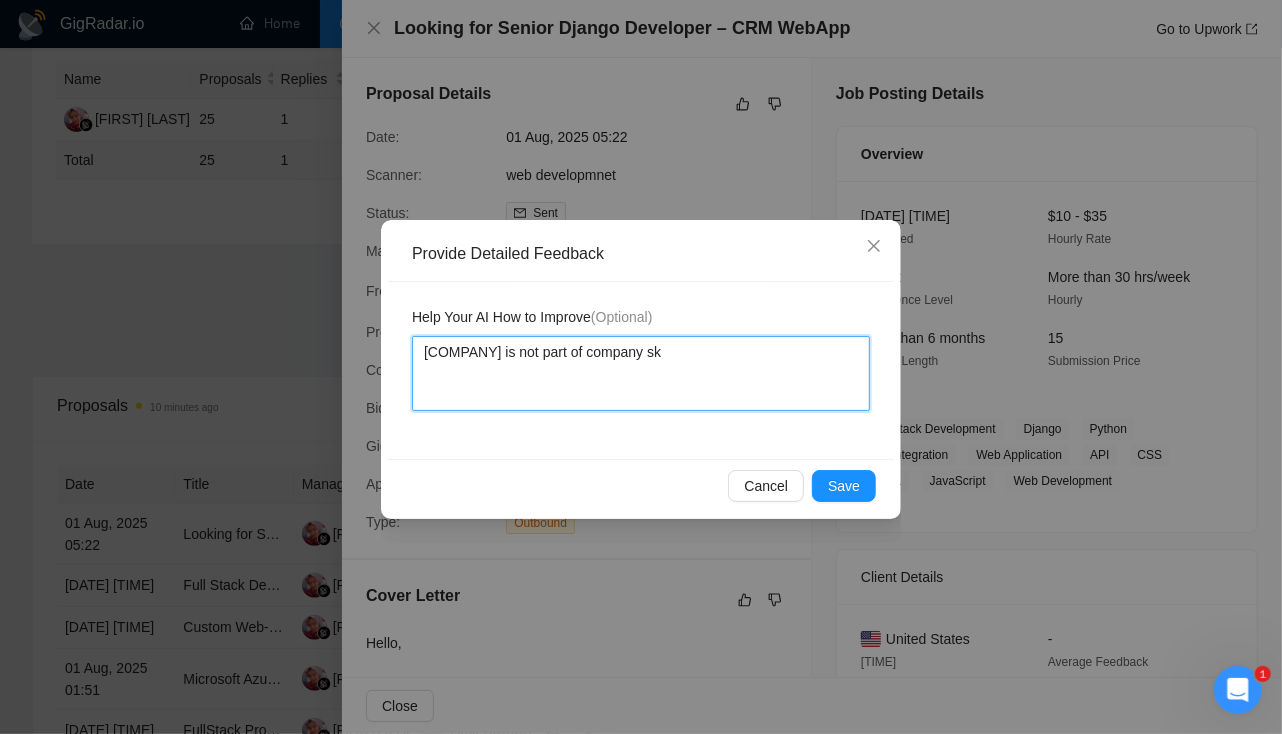 type 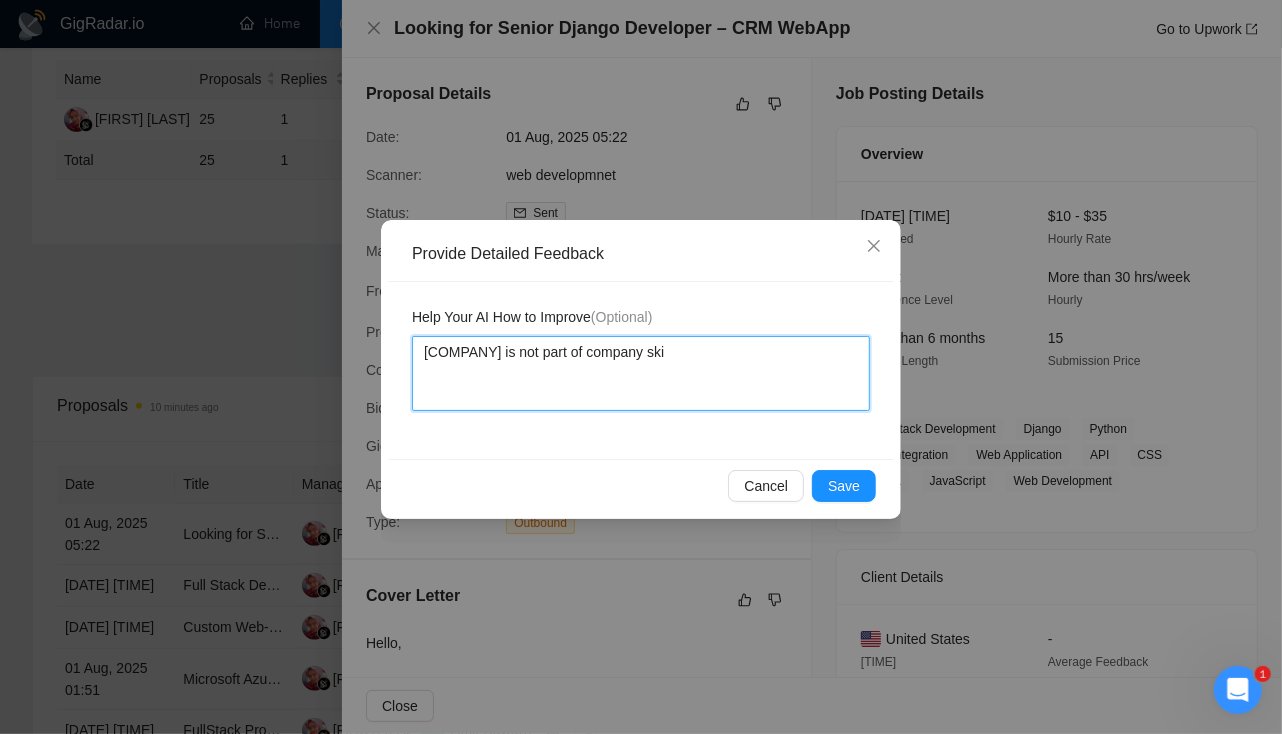 type 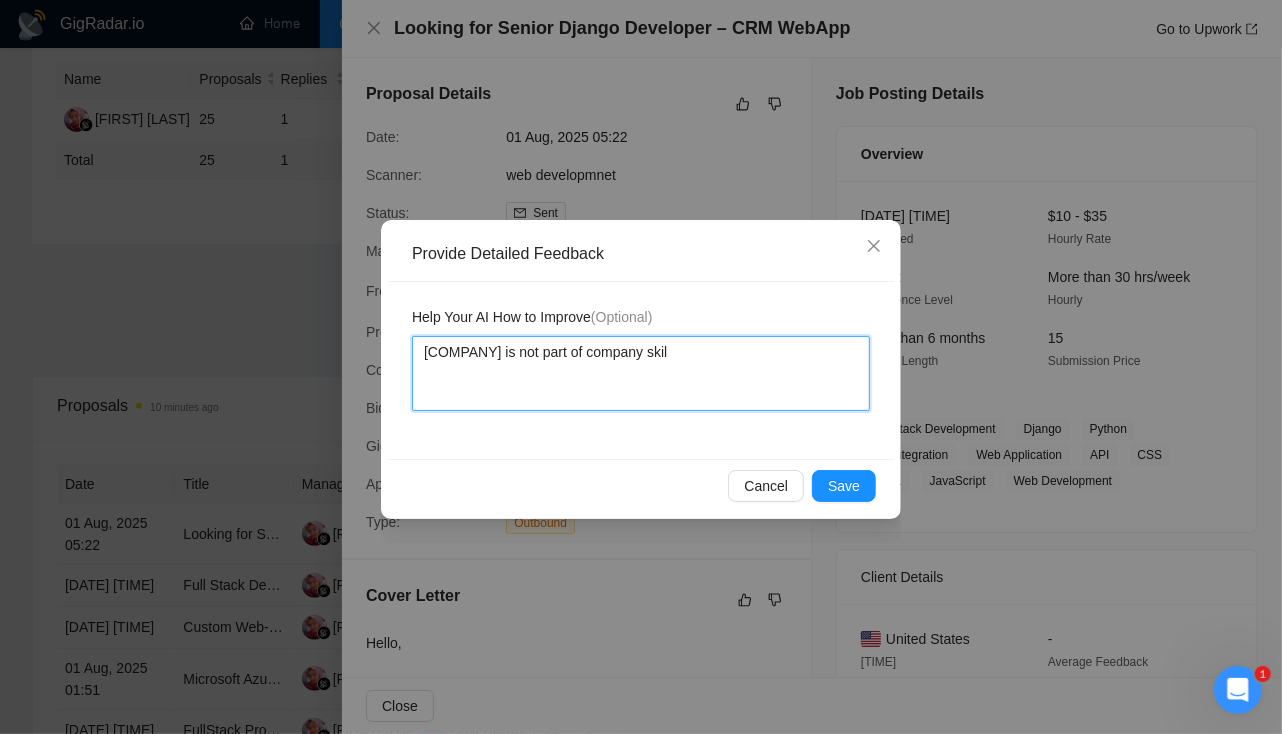 type 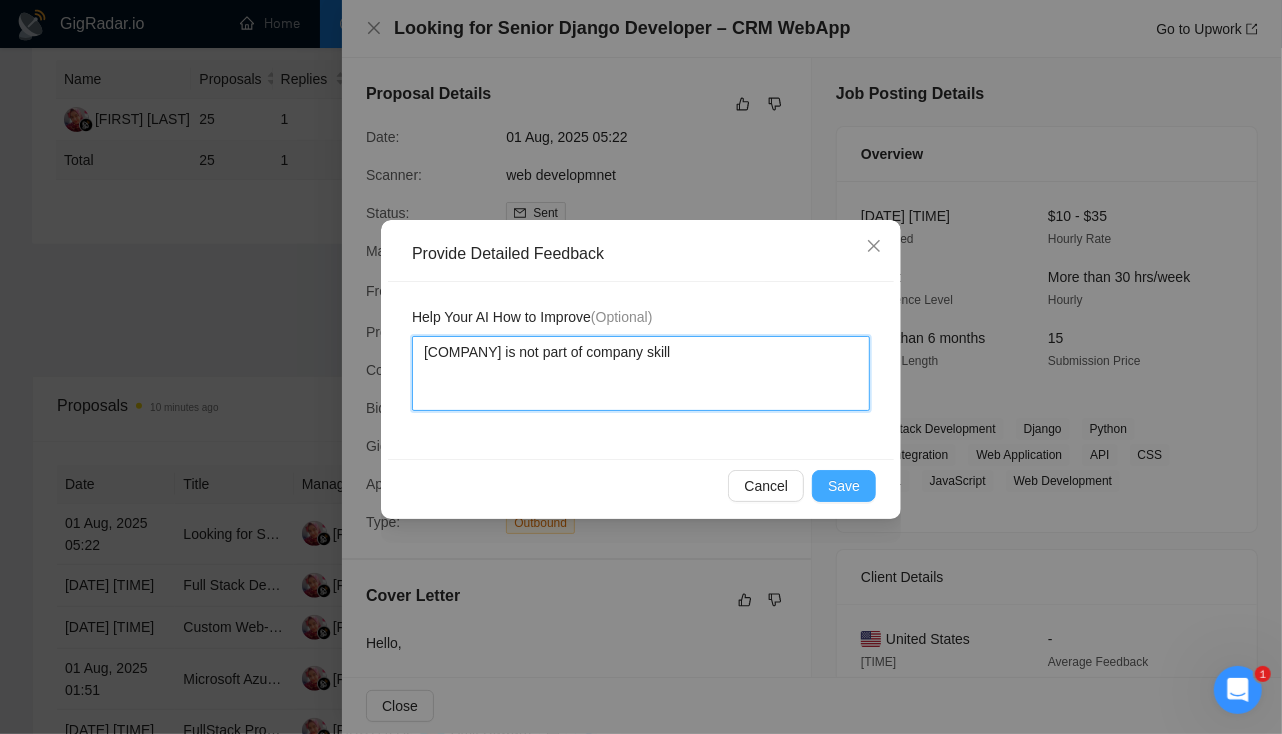 type on "Django is not part of company skill" 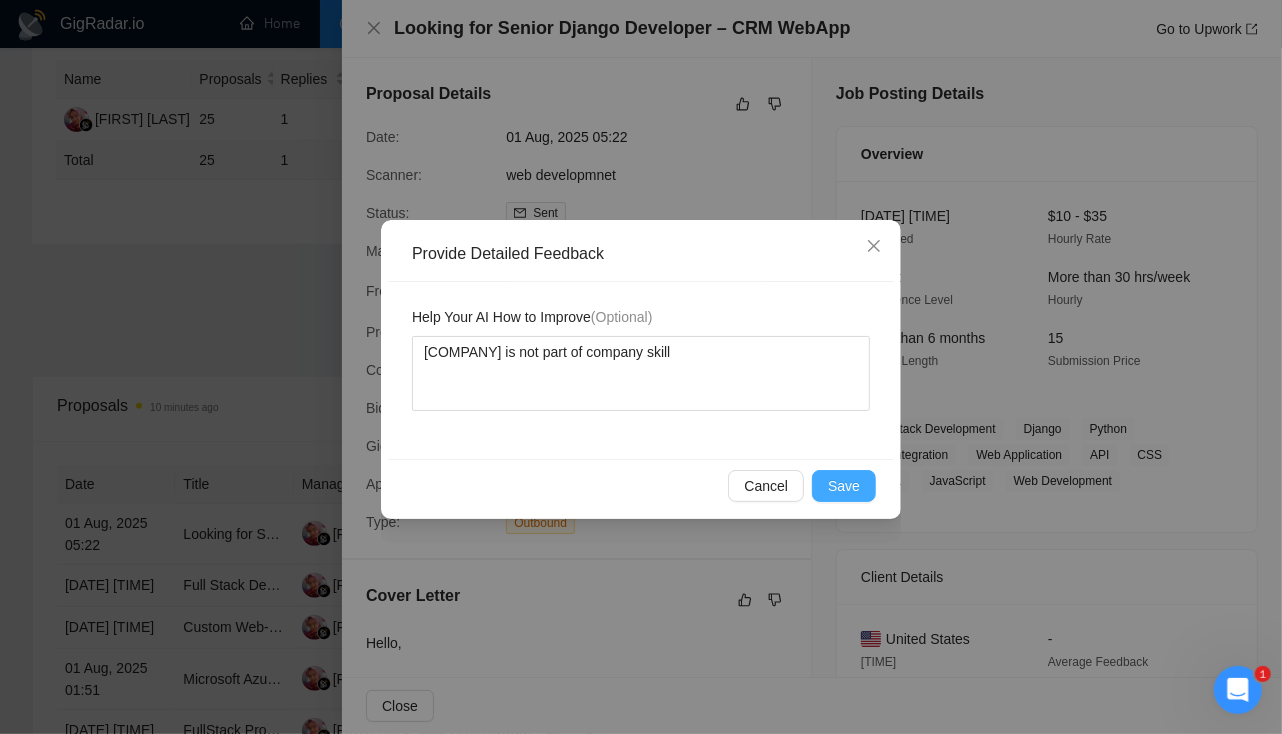 click on "Save" at bounding box center [844, 486] 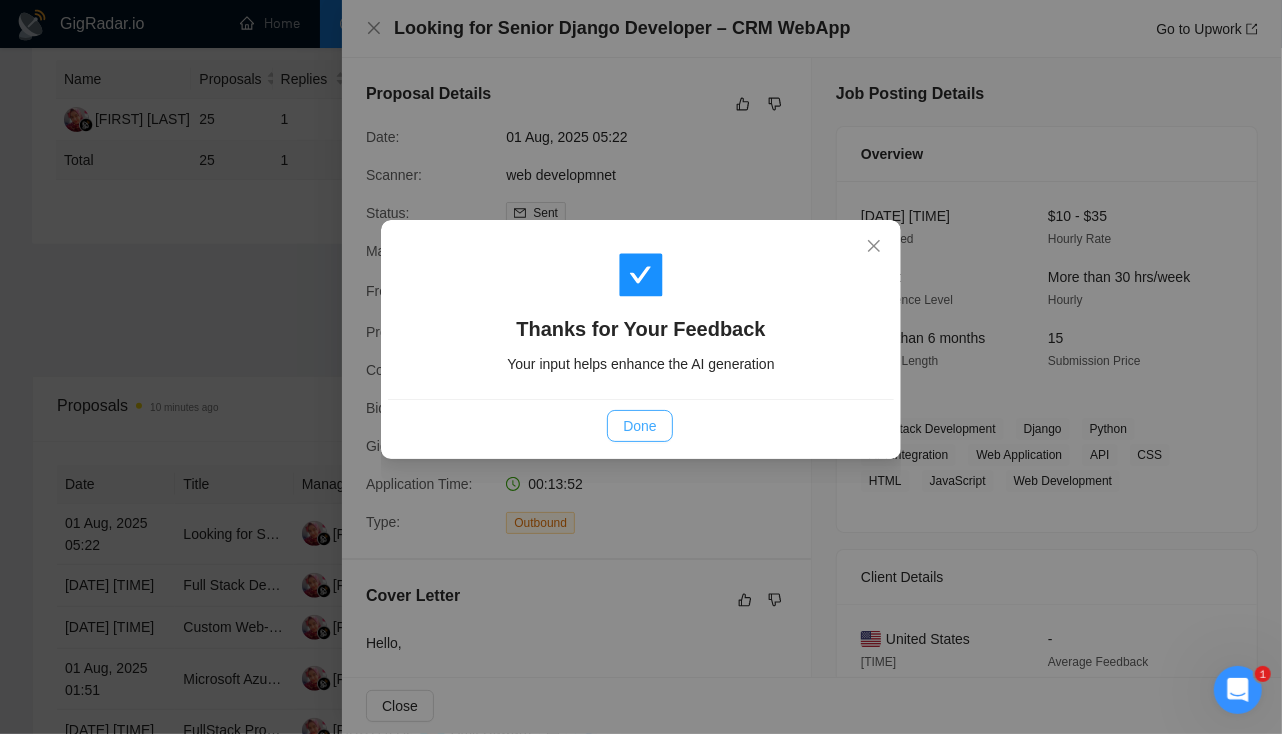 click on "Done" at bounding box center [639, 426] 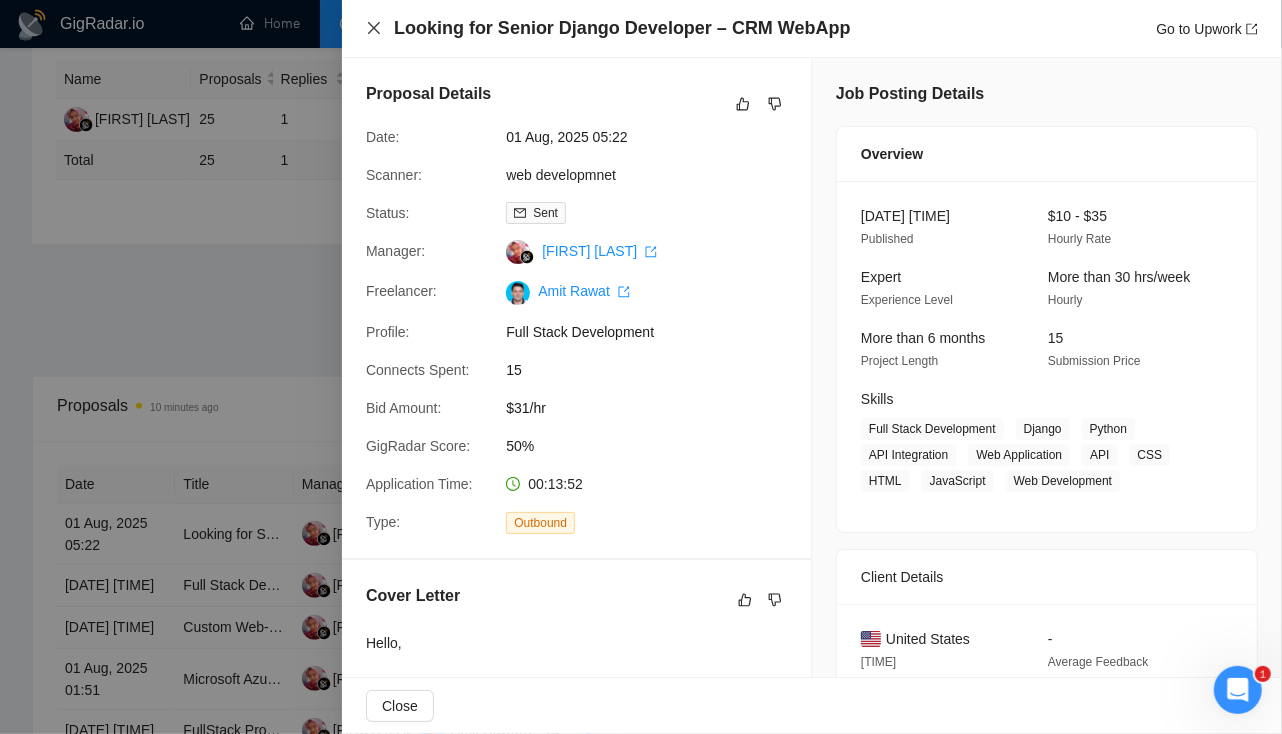 click 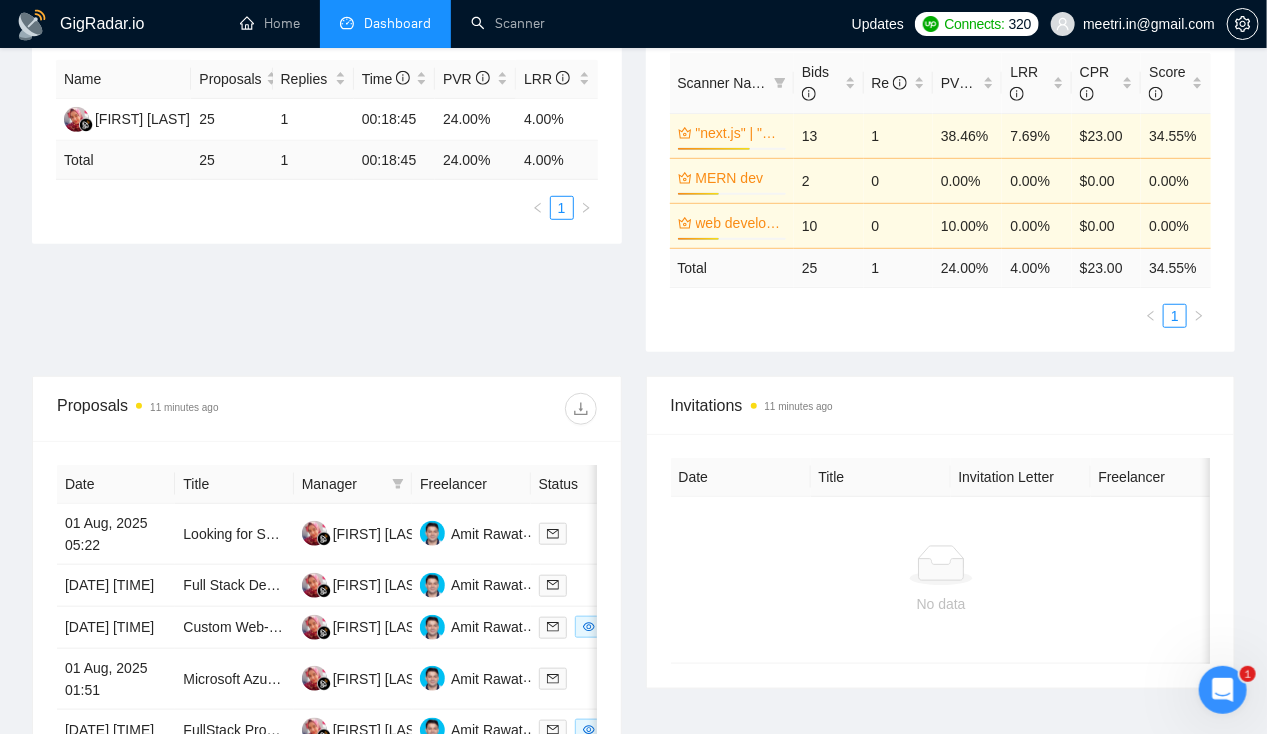 scroll, scrollTop: 0, scrollLeft: 0, axis: both 